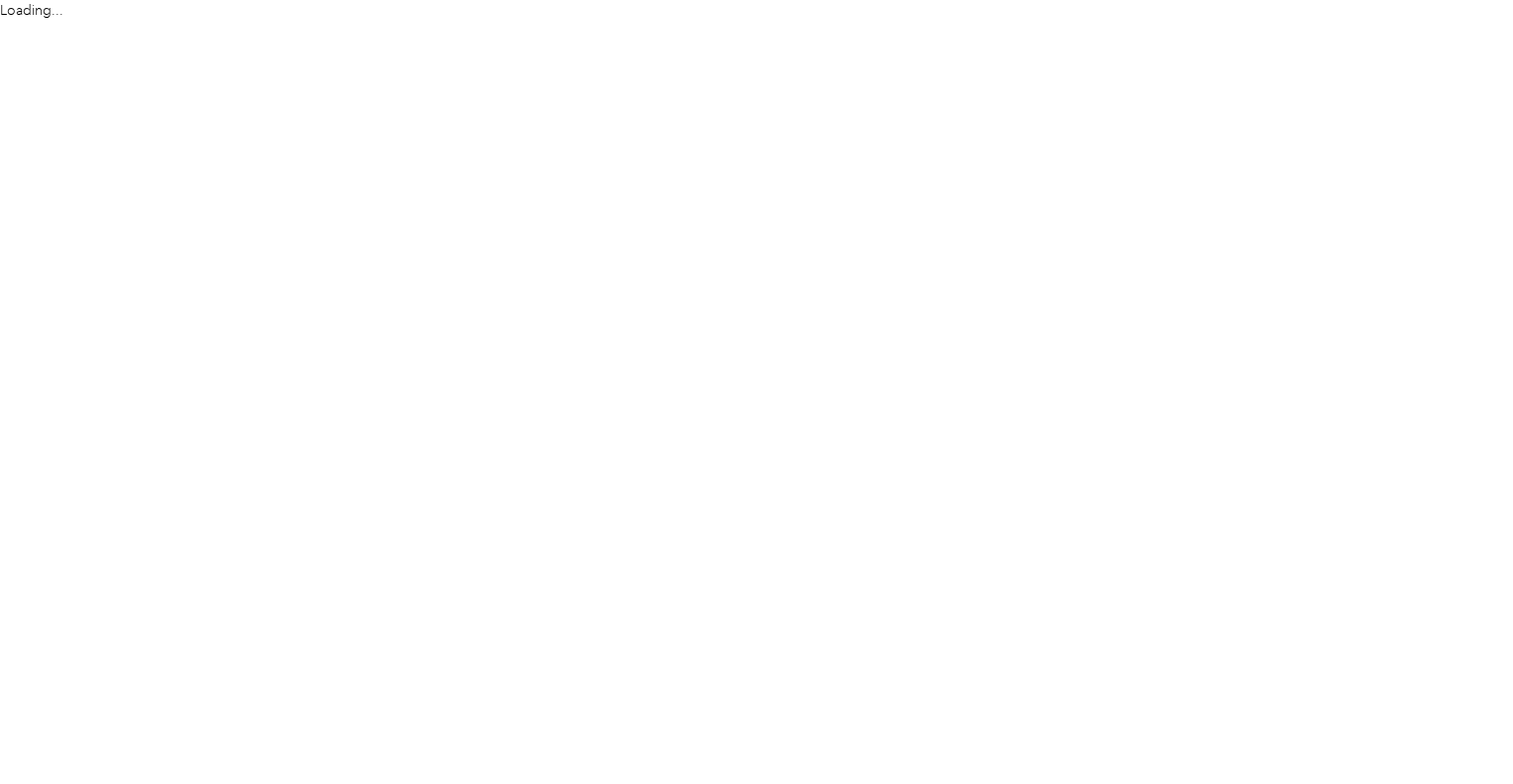 scroll, scrollTop: 0, scrollLeft: 0, axis: both 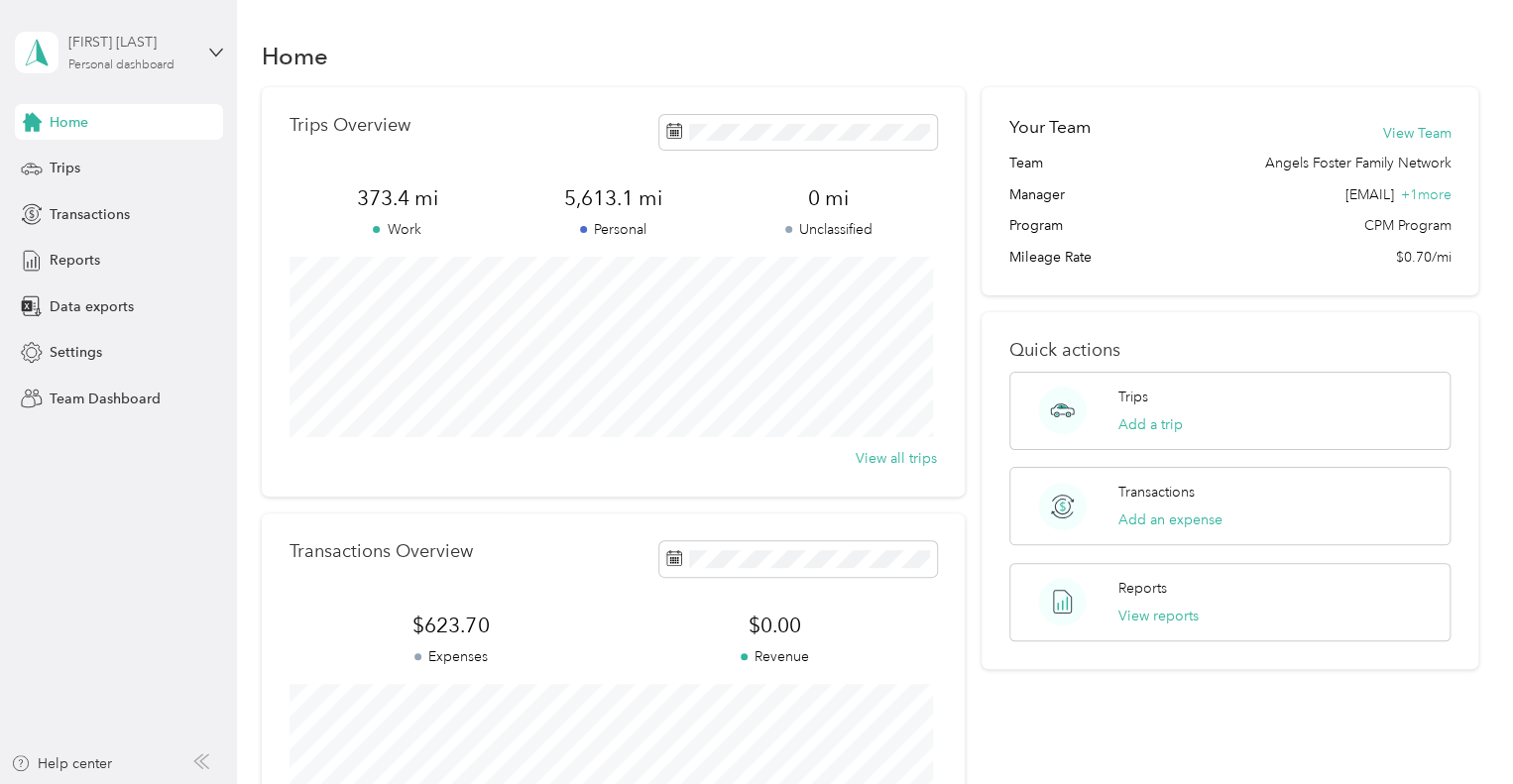 click on "Personal dashboard" at bounding box center [121, 65] 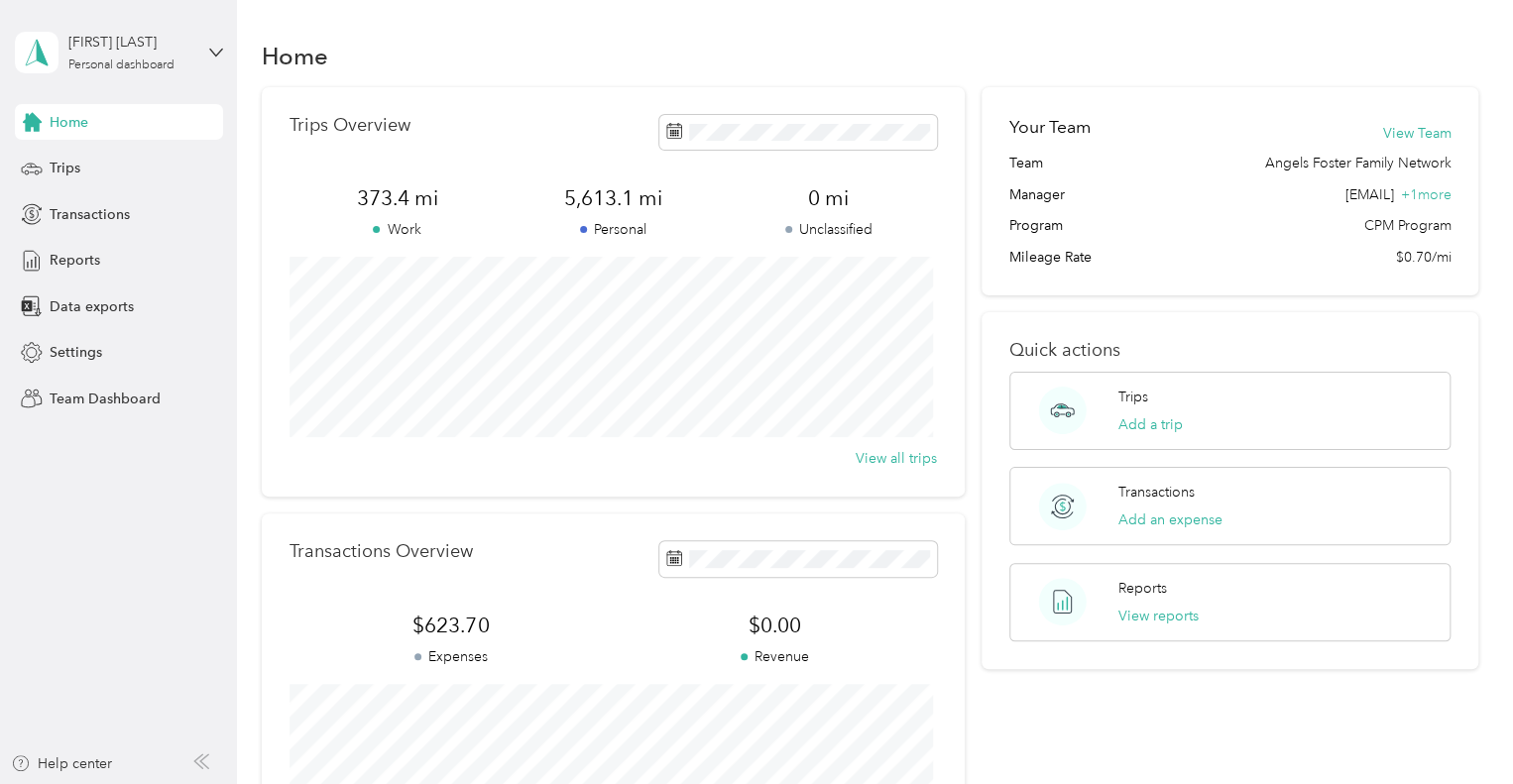 click on "Team dashboard" at bounding box center [166, 163] 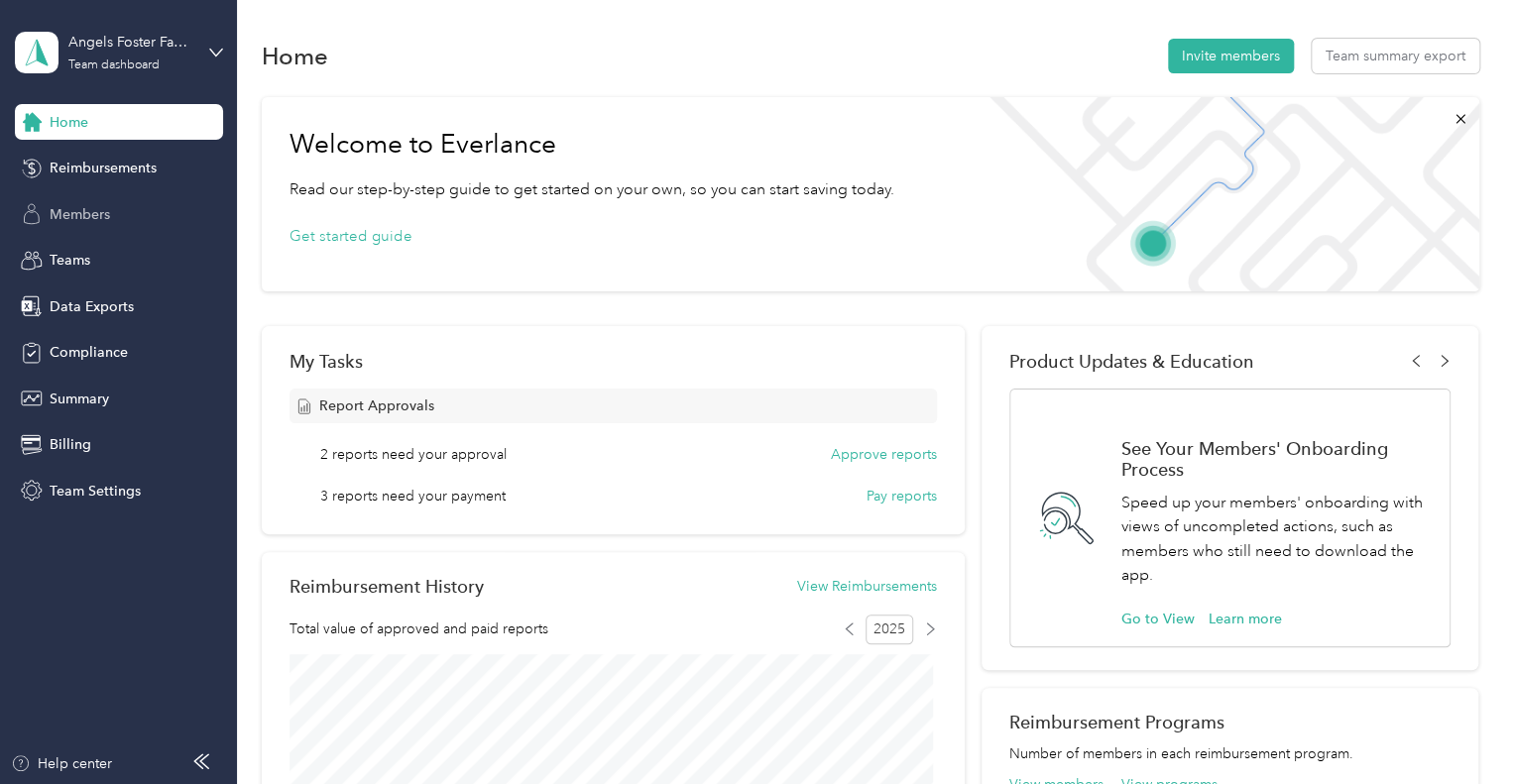 click on "Members" at bounding box center [79, 214] 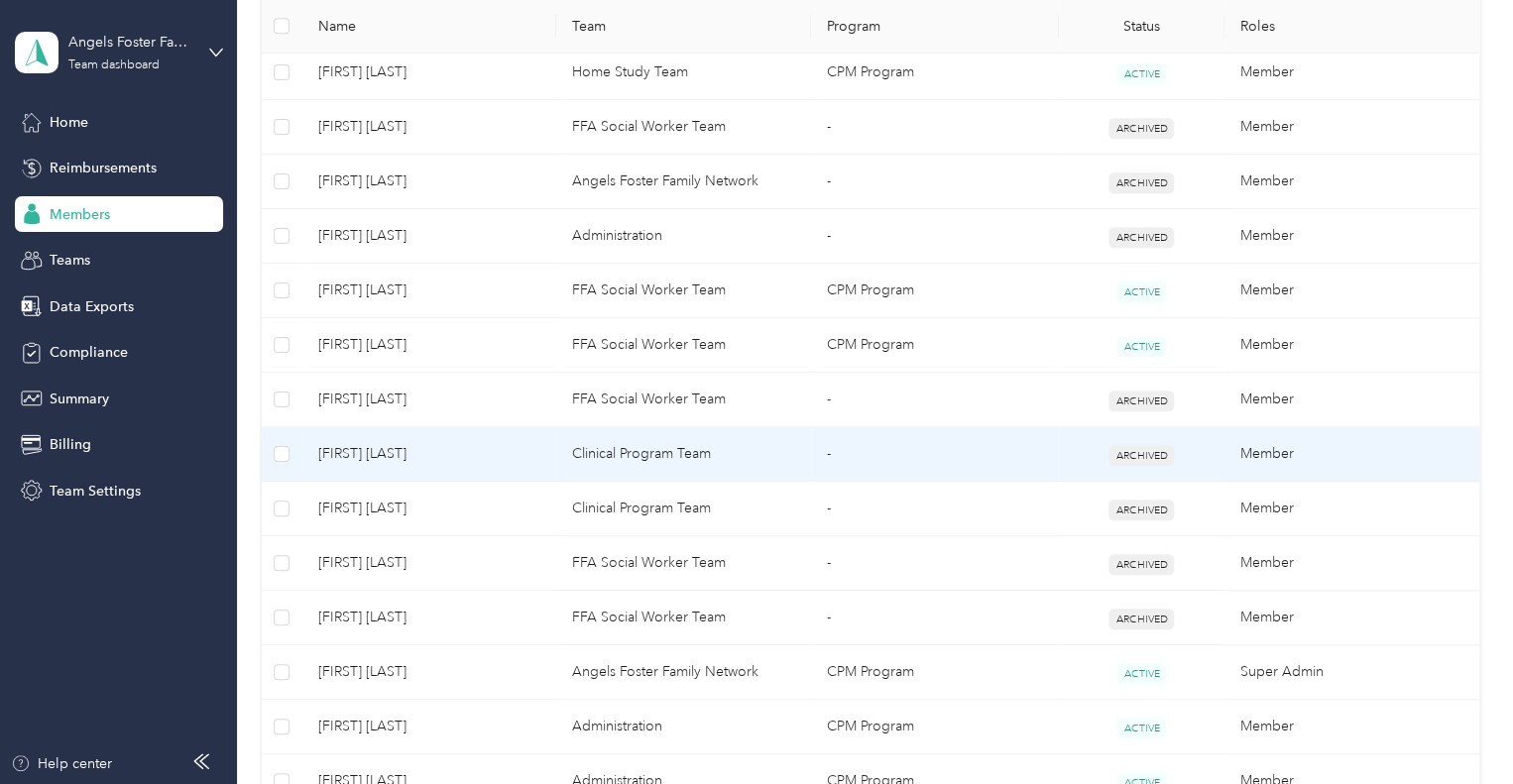 scroll, scrollTop: 297, scrollLeft: 0, axis: vertical 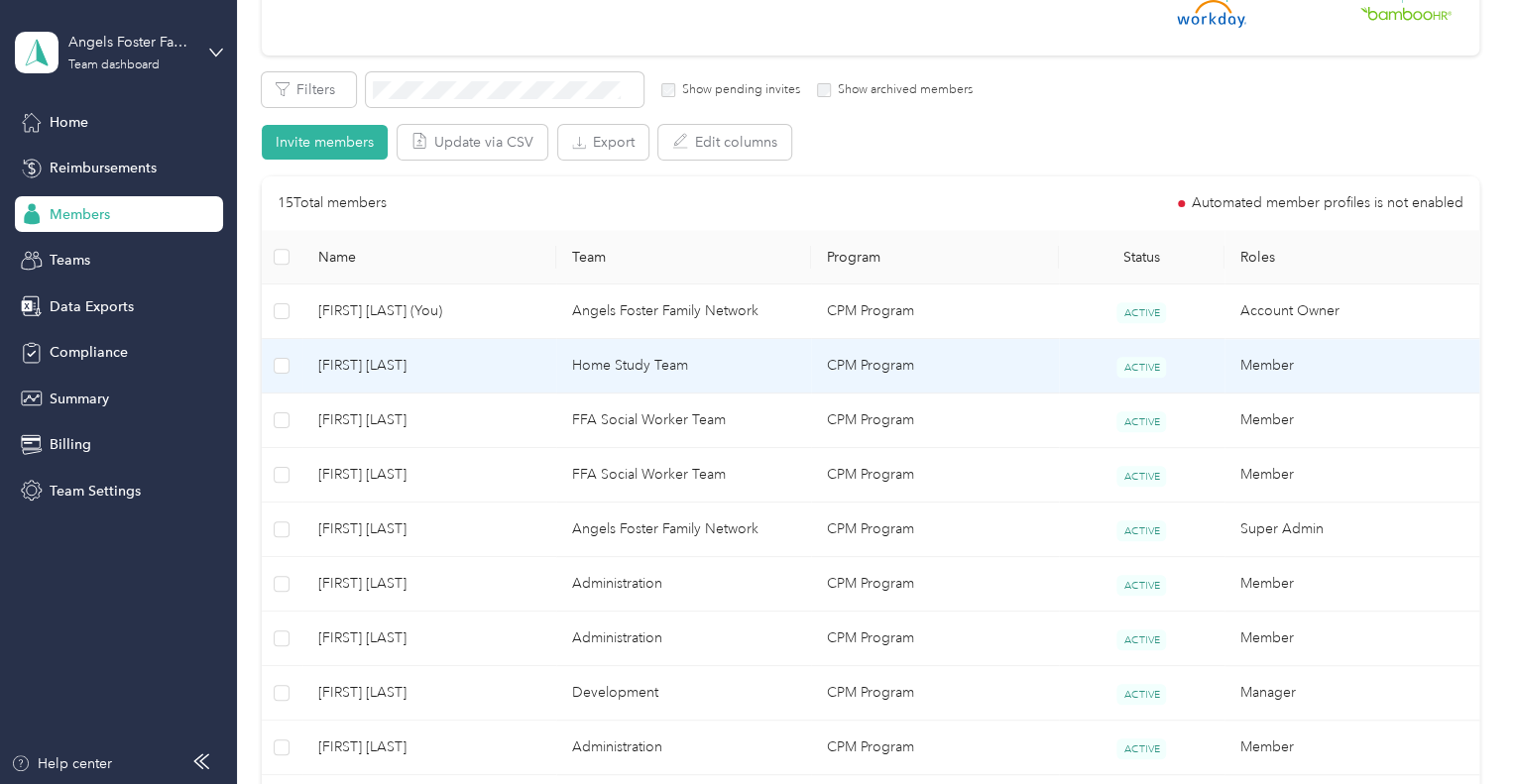click on "[FIRST] [LAST]" at bounding box center [429, 366] 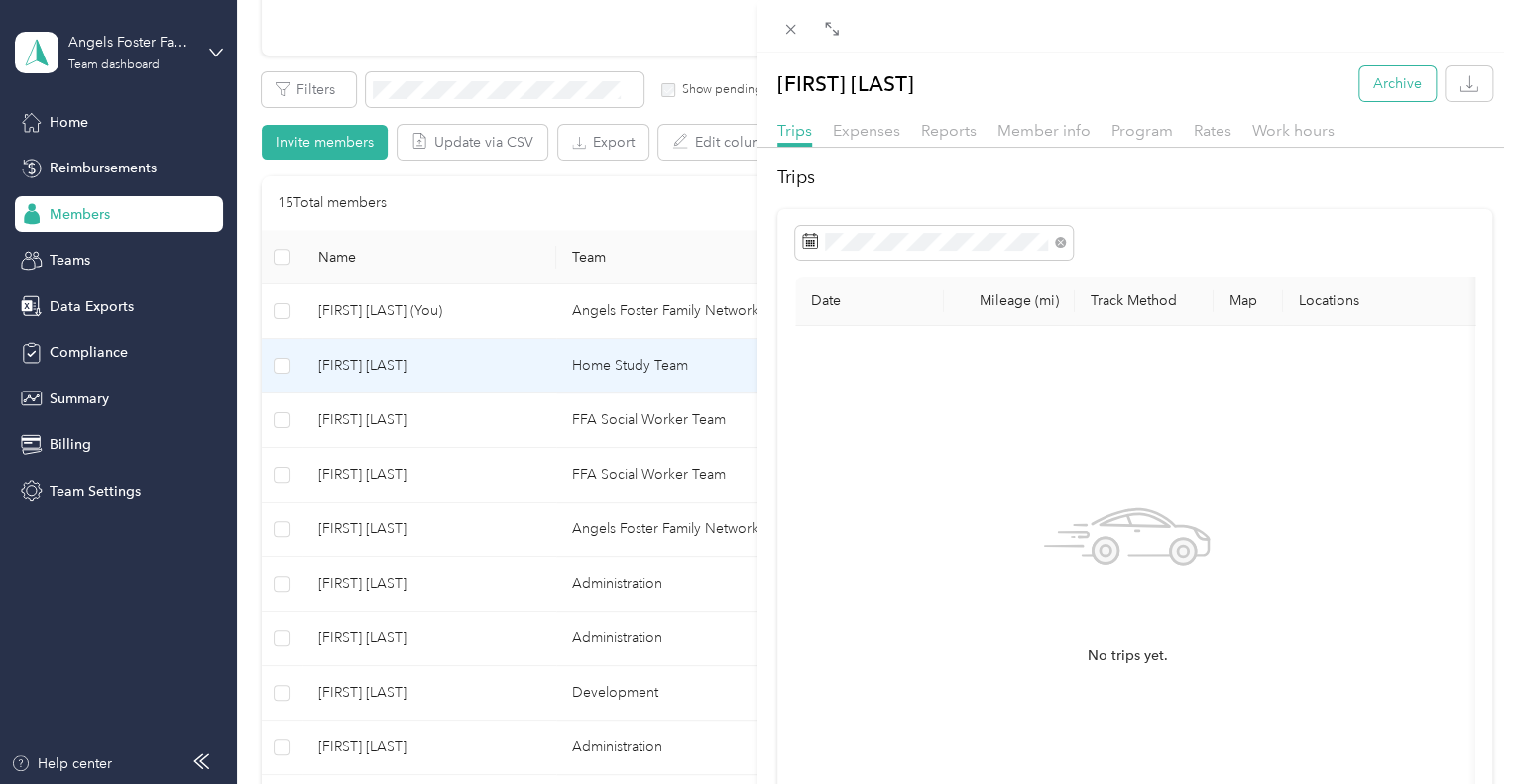 click on "Archive" at bounding box center (1397, 83) 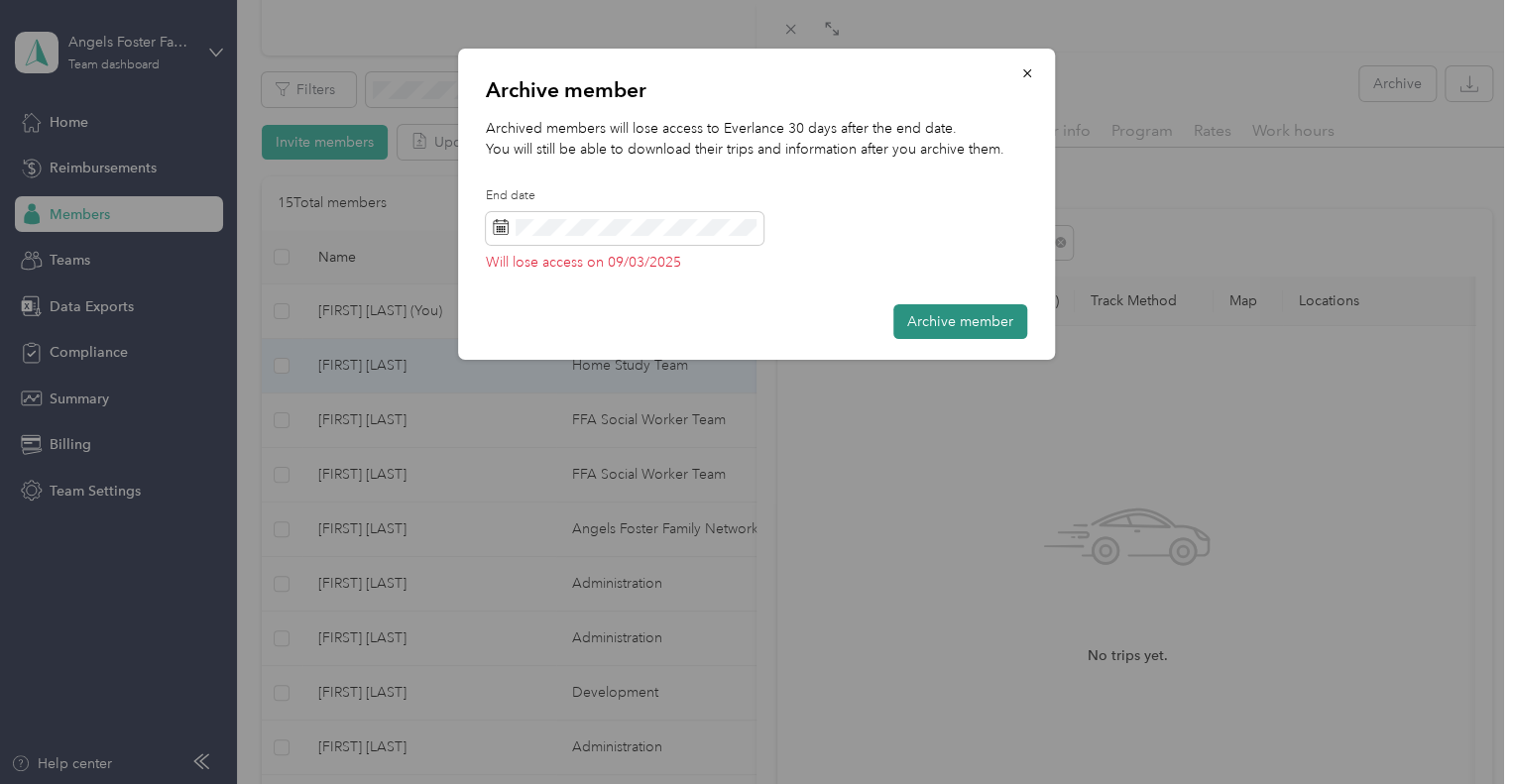 click on "Archive member" at bounding box center (960, 321) 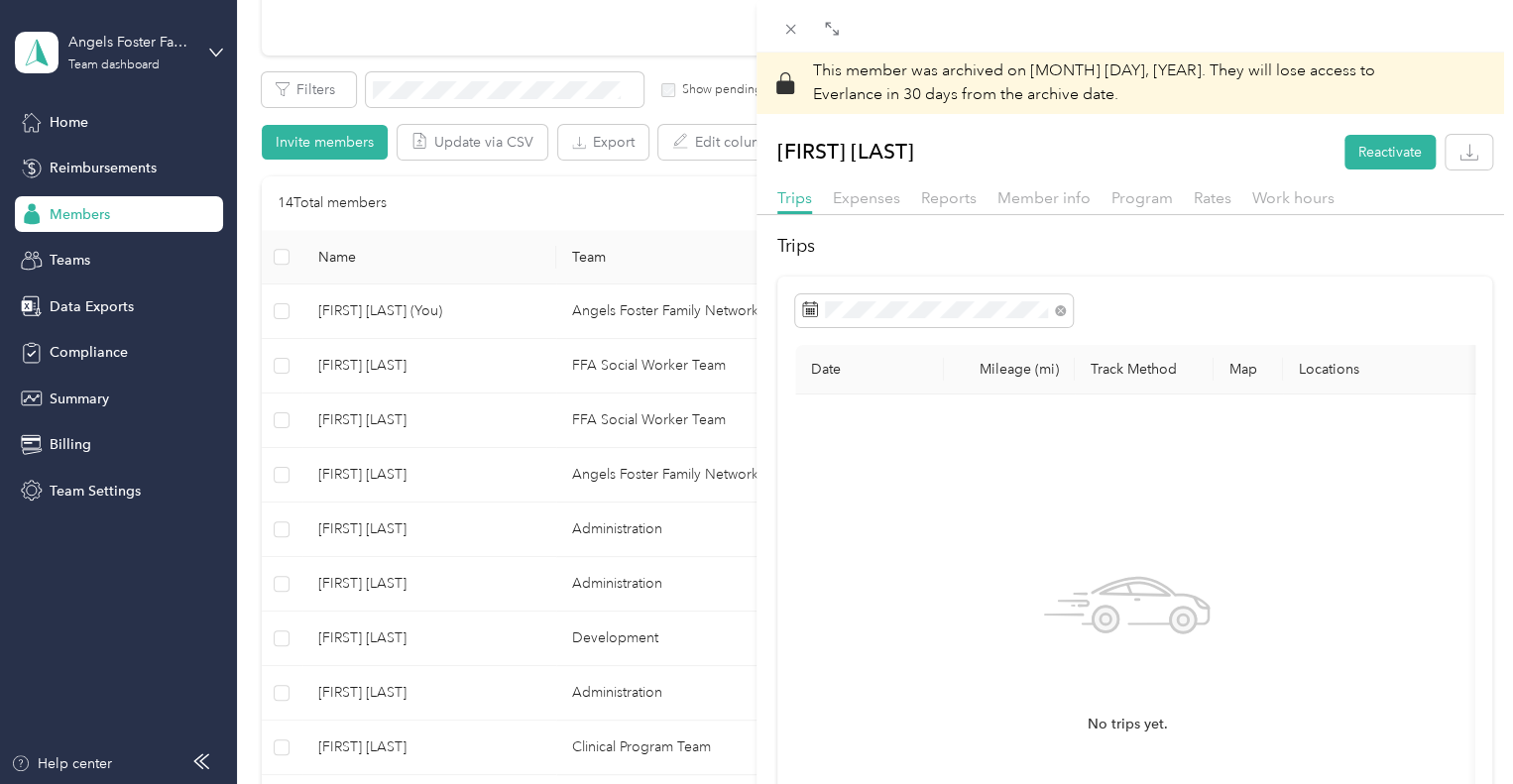 click on "This member was archived on [MONTH] [DAY], [YEAR]. They will lose access to Everlance in 30 days from the archive date. [FIRST] [LAST] Reactivate Trips Expenses Reports Member info Program Rates Work hours Trips Date Mileage (mi) Track Method Map Locations Mileage value Purpose No trips yet." at bounding box center [756, 392] 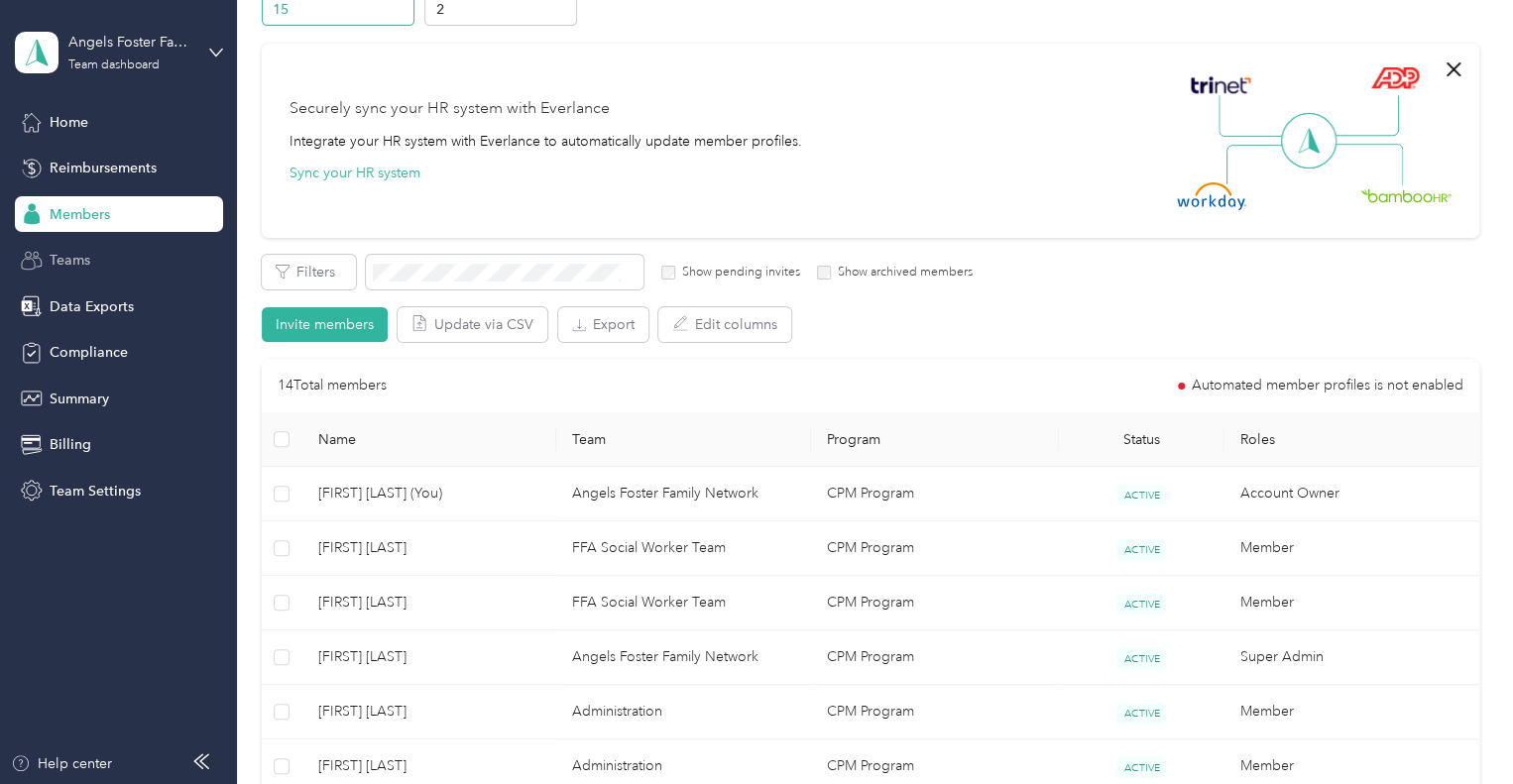 scroll, scrollTop: 0, scrollLeft: 0, axis: both 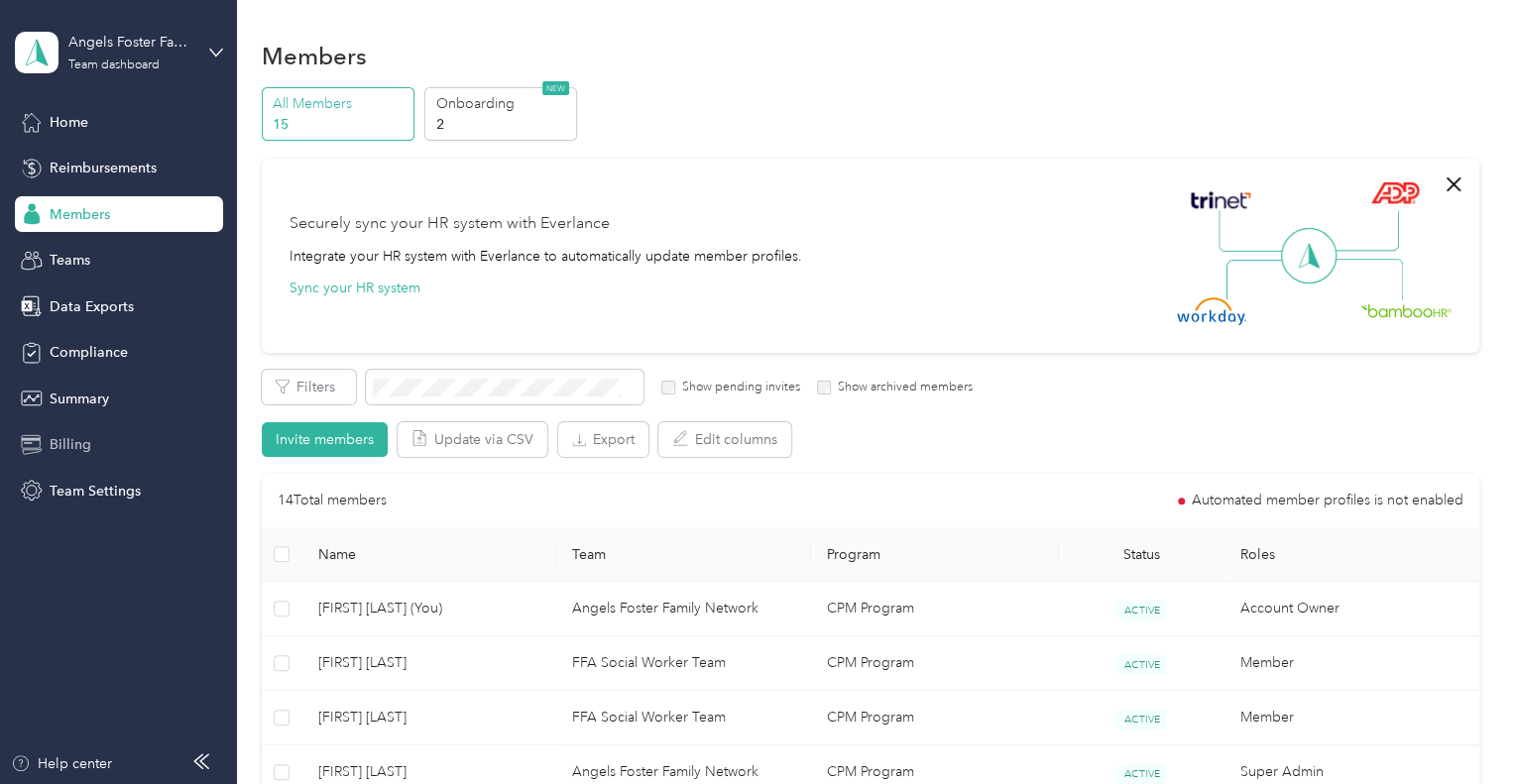 click on "Billing" at bounding box center (70, 444) 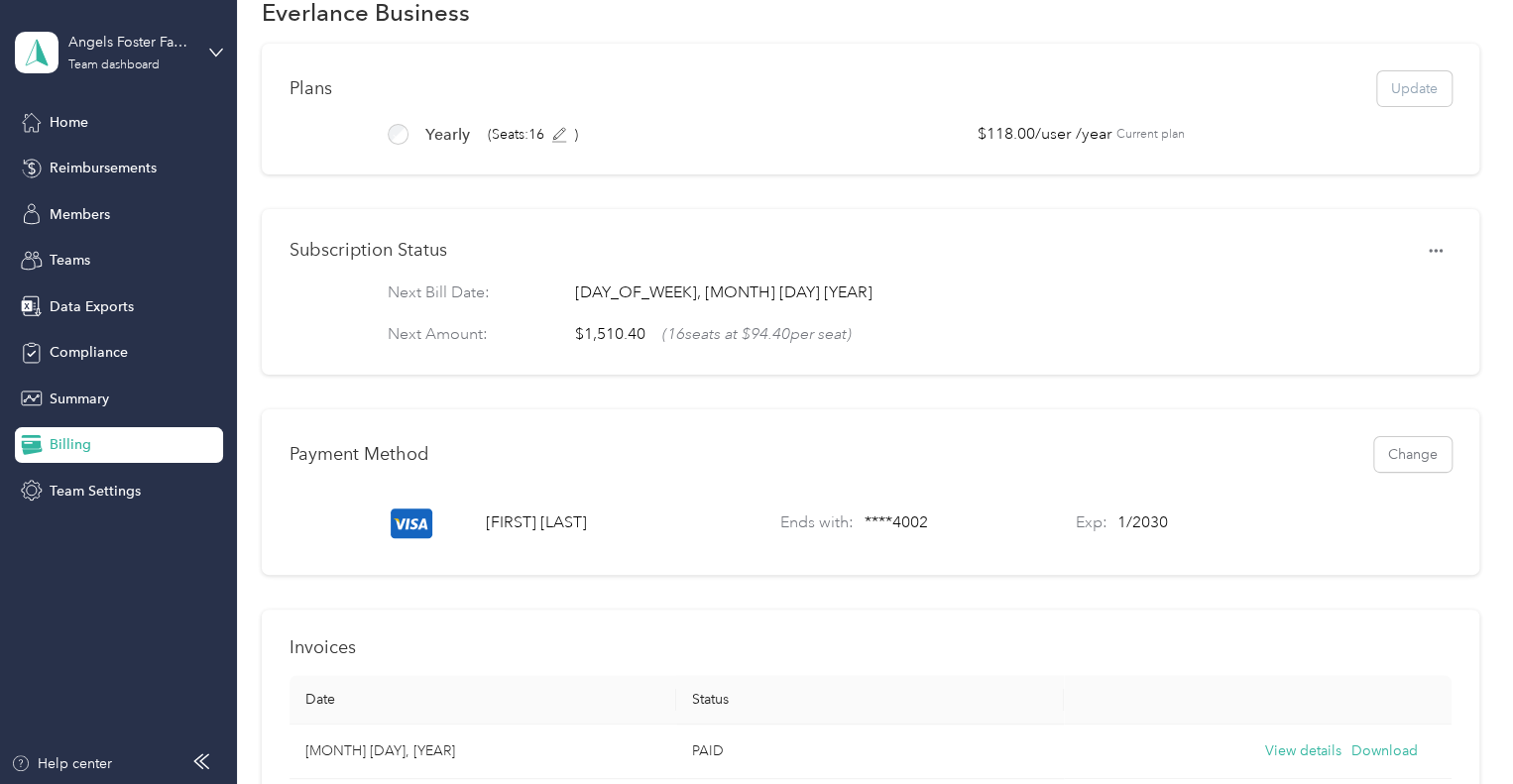 scroll, scrollTop: 0, scrollLeft: 0, axis: both 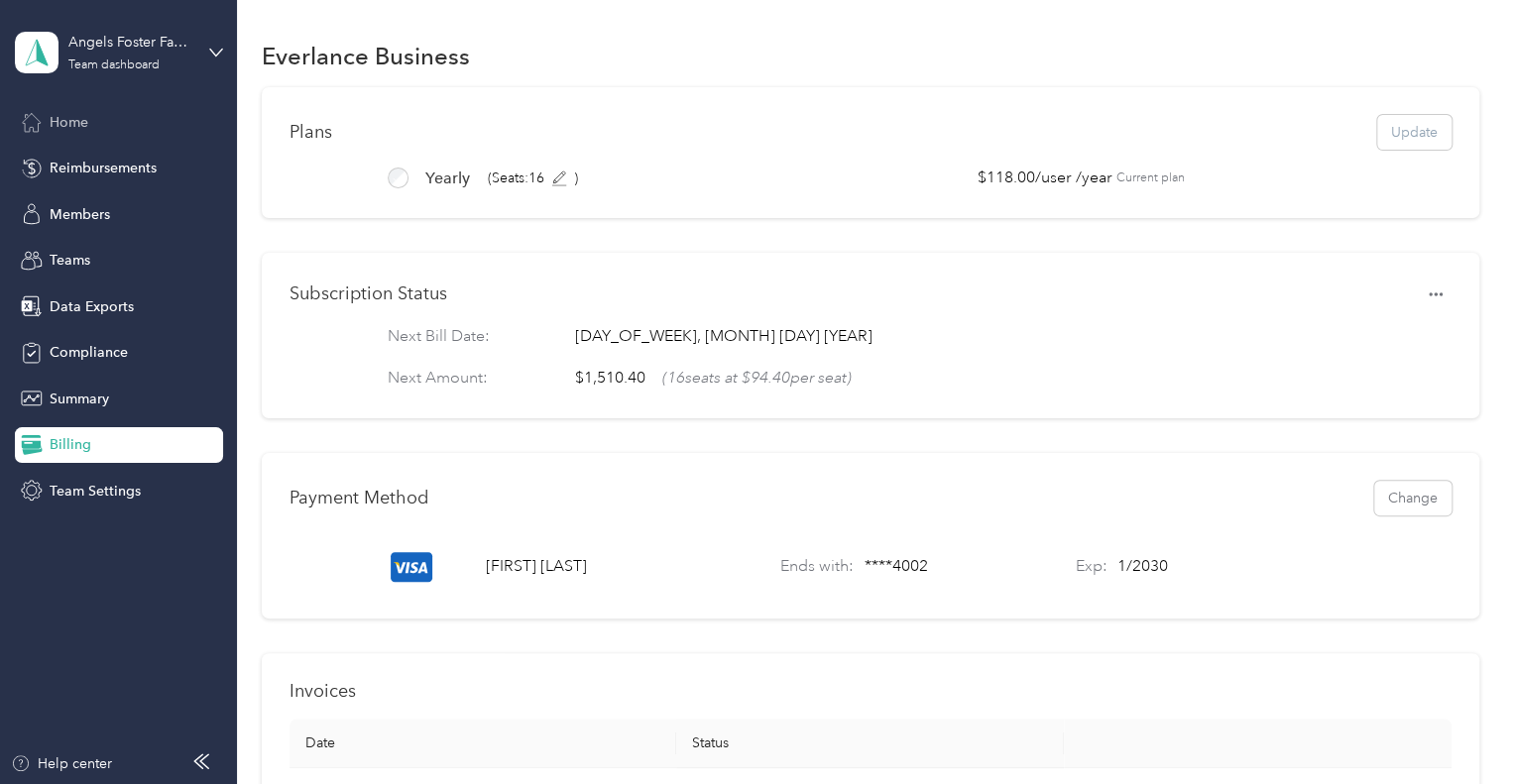 click 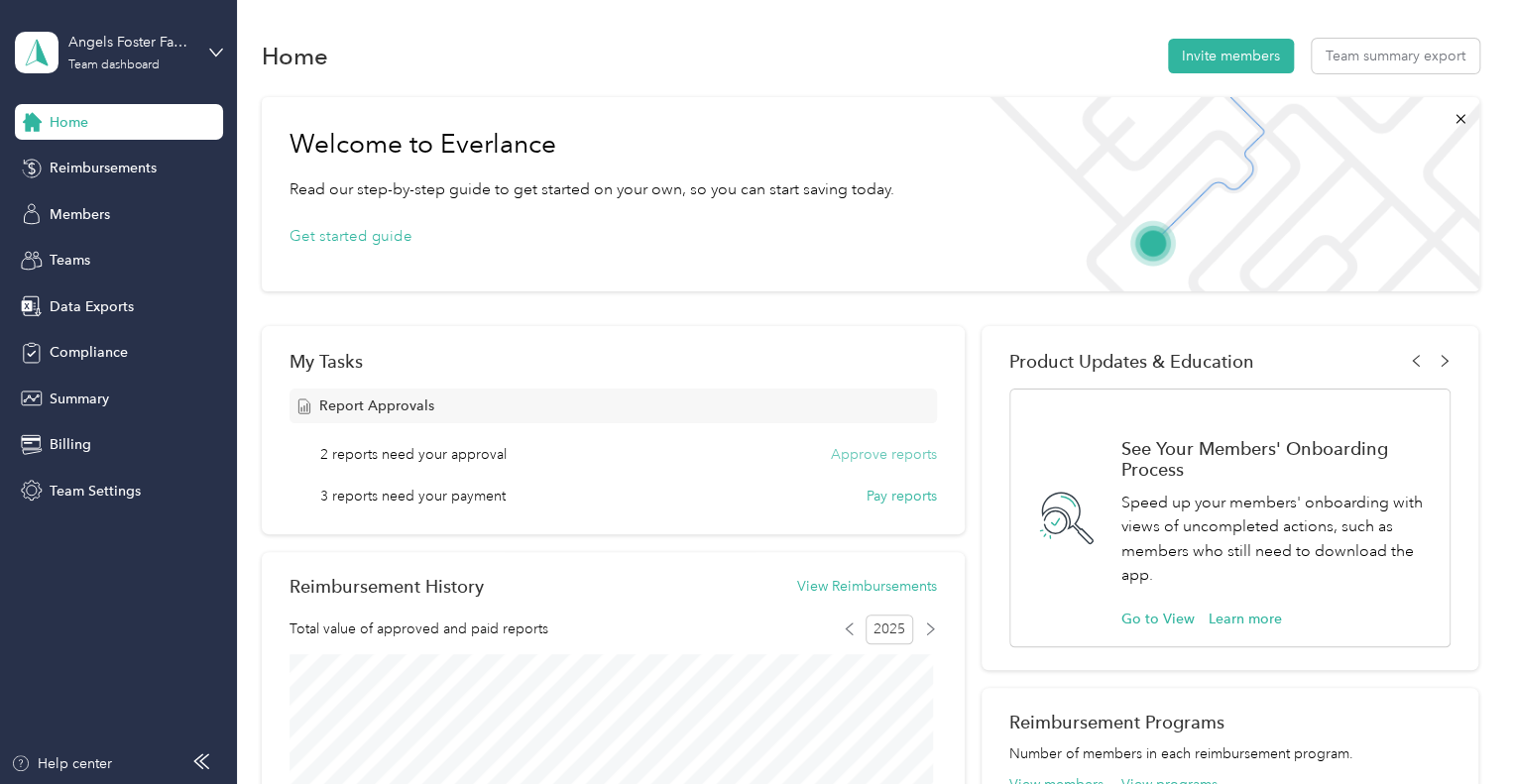 click on "Approve reports" at bounding box center (883, 454) 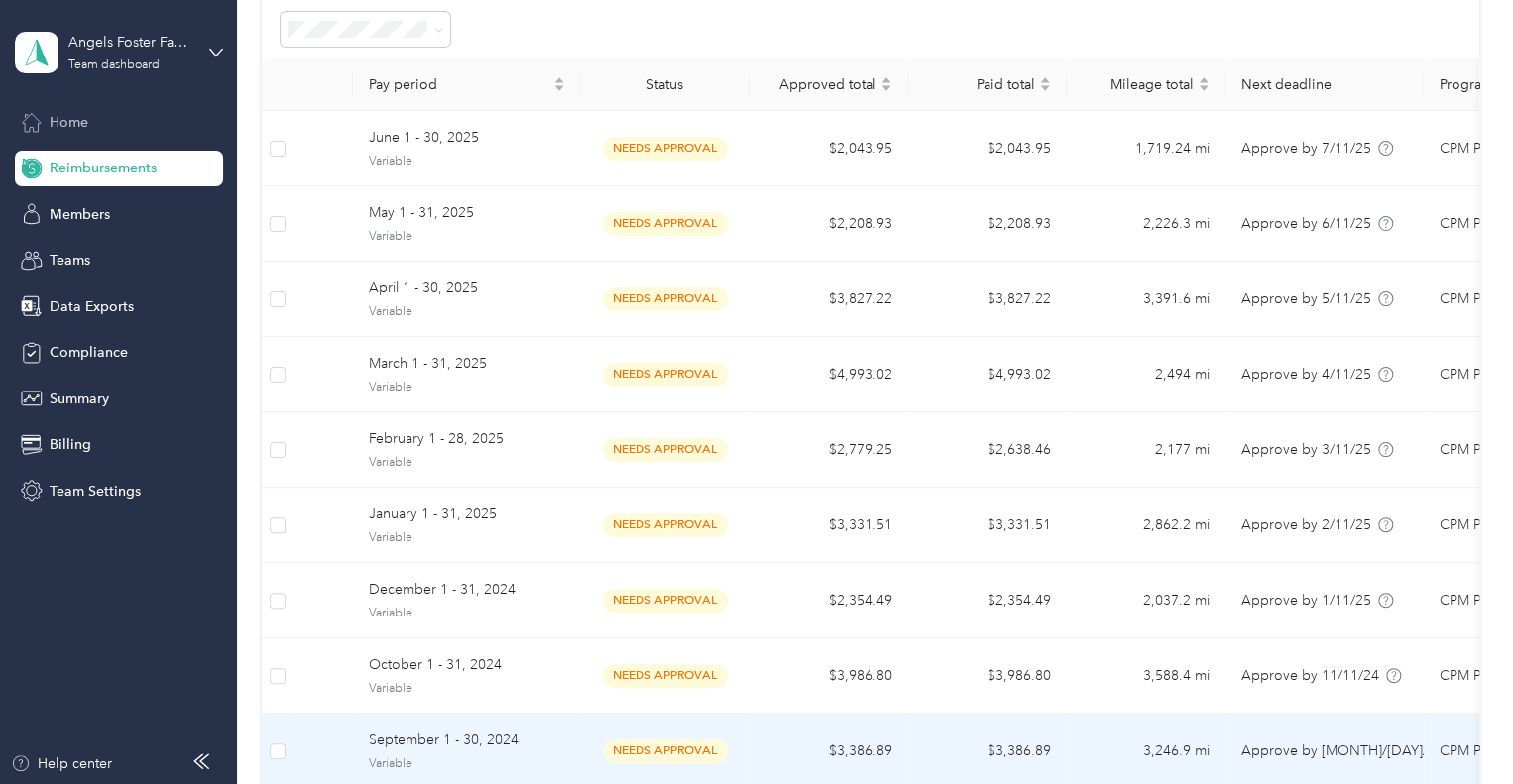 scroll, scrollTop: 0, scrollLeft: 0, axis: both 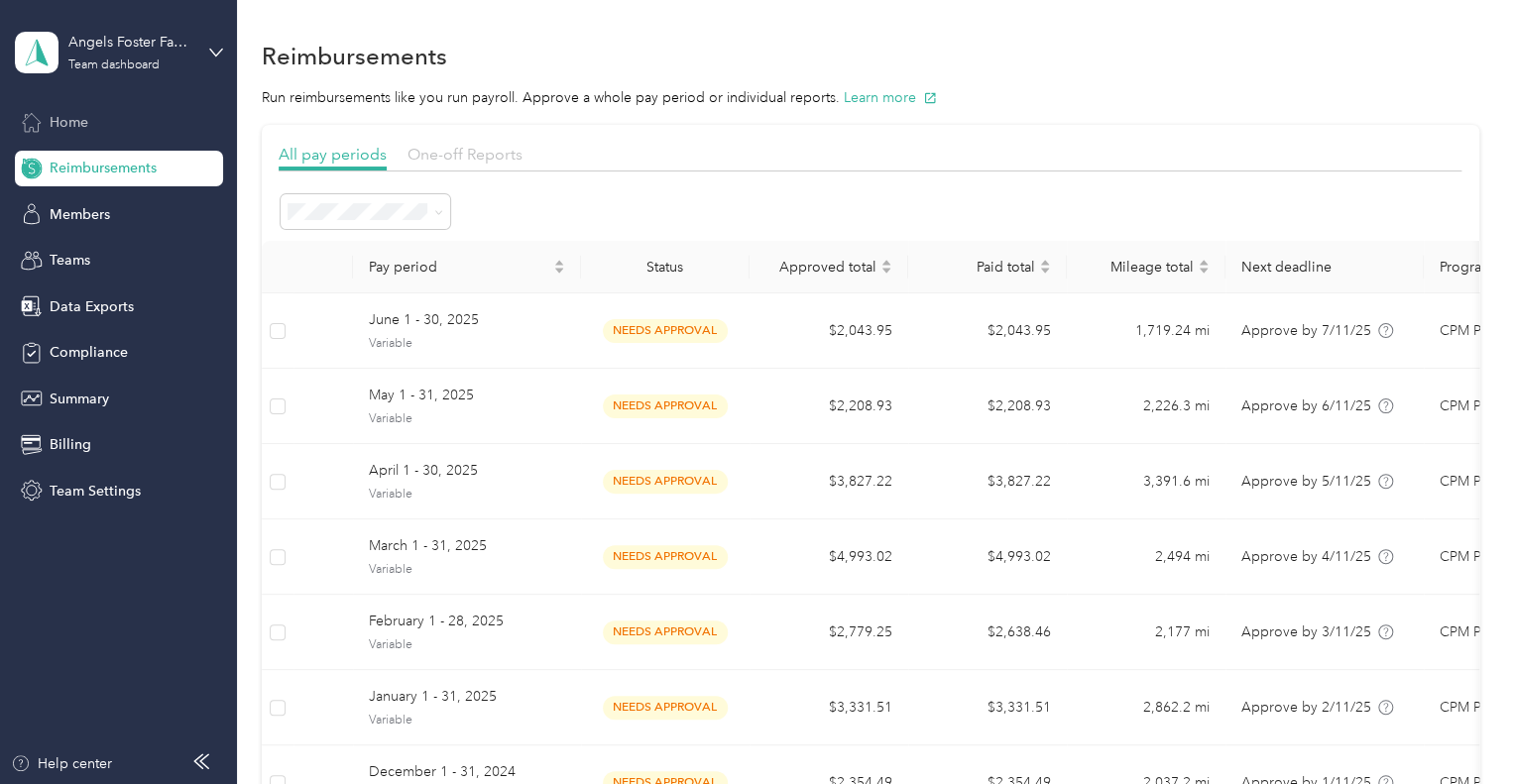 click on "One-off Reports" at bounding box center [465, 154] 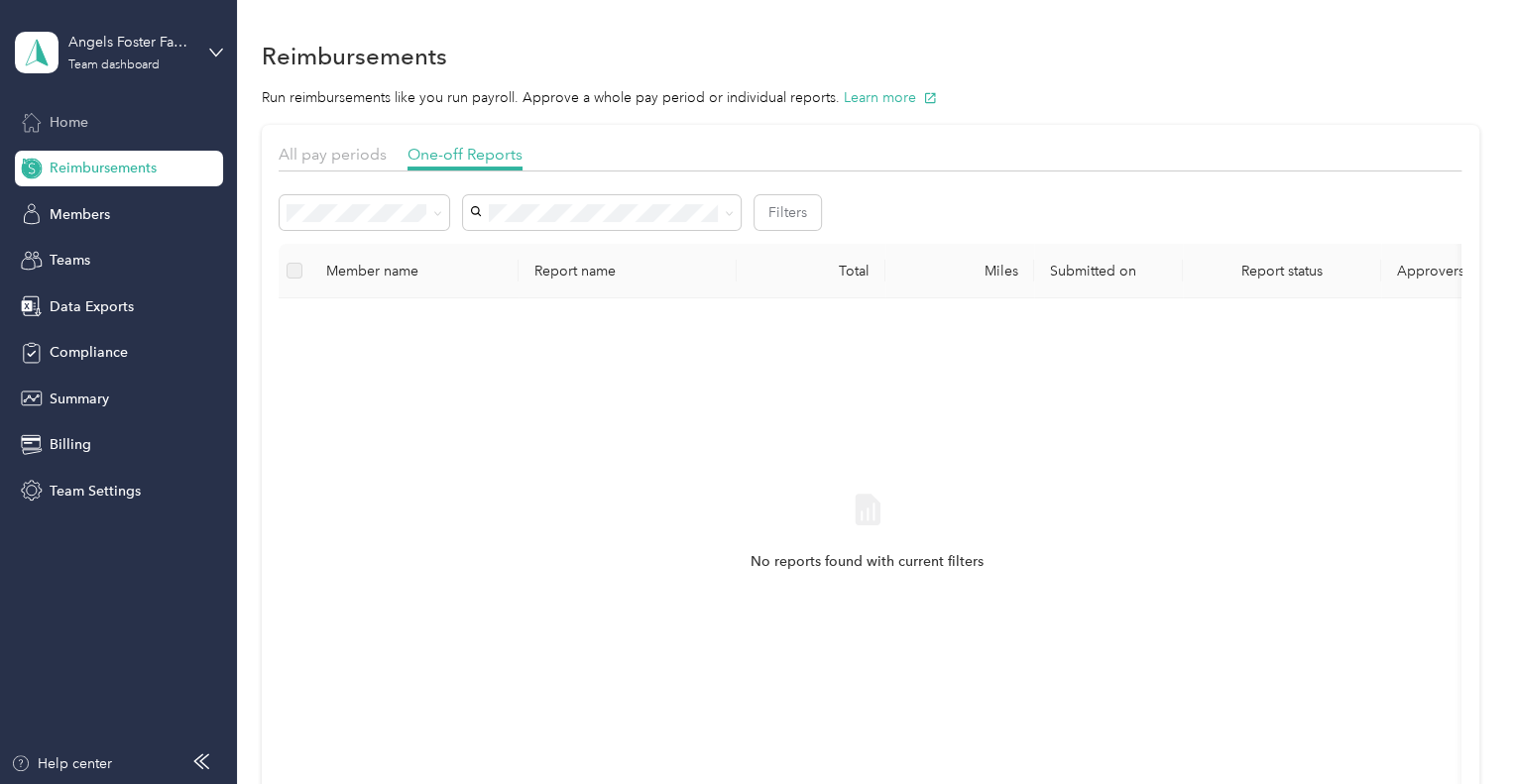 click on "Home" at bounding box center (119, 122) 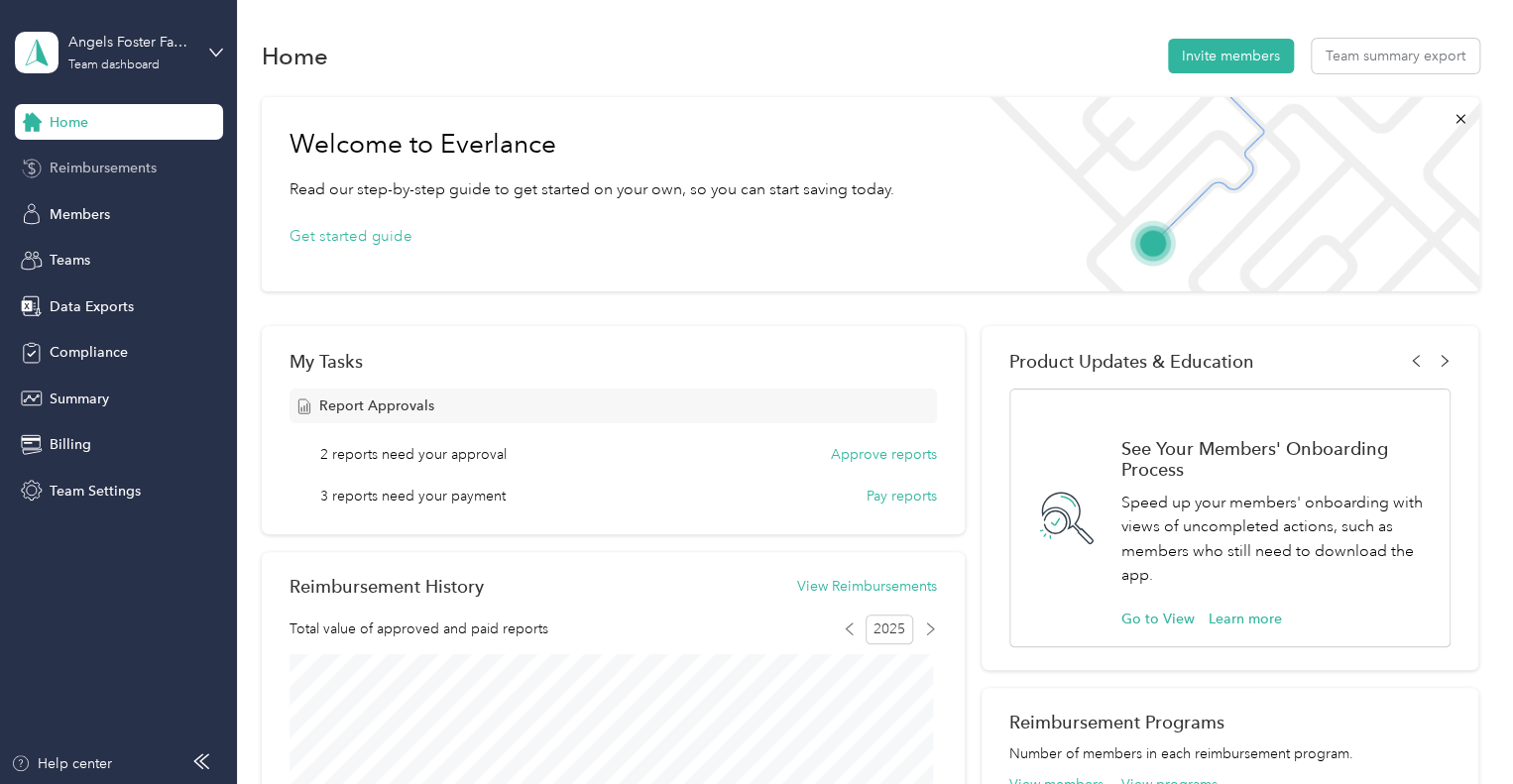 click on "Reimbursements" at bounding box center [103, 168] 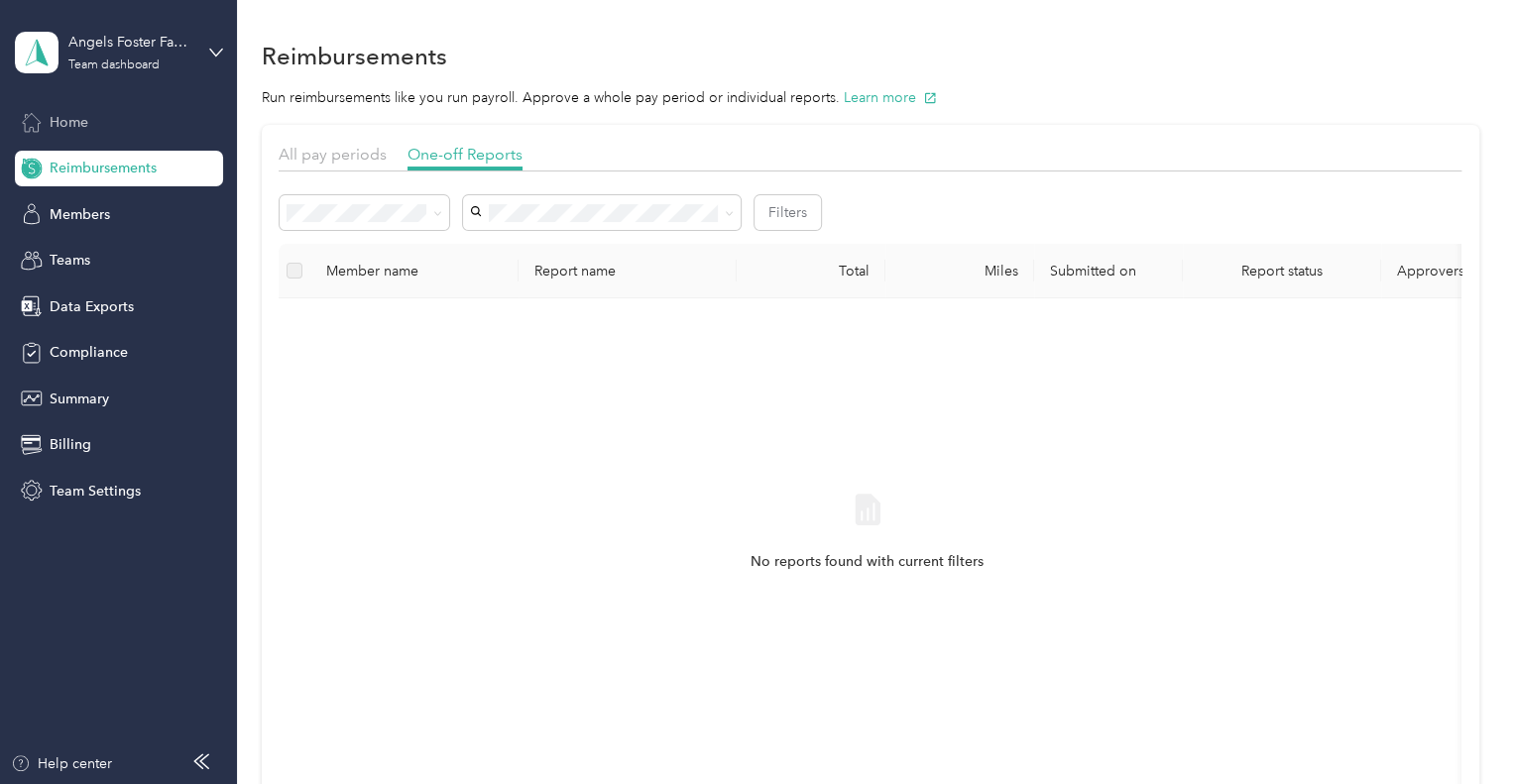 click on "Home" at bounding box center [68, 122] 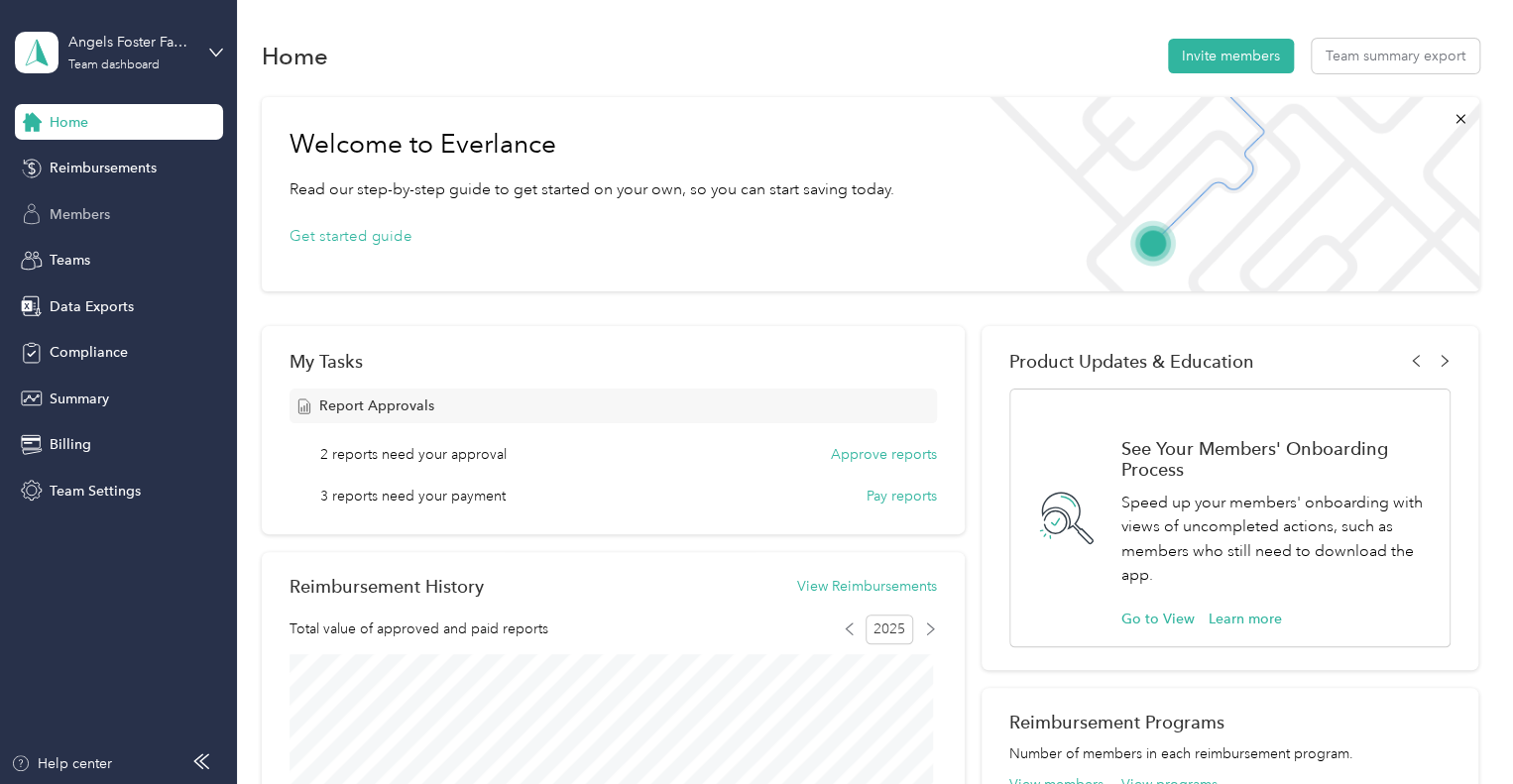 click on "Members" at bounding box center [79, 214] 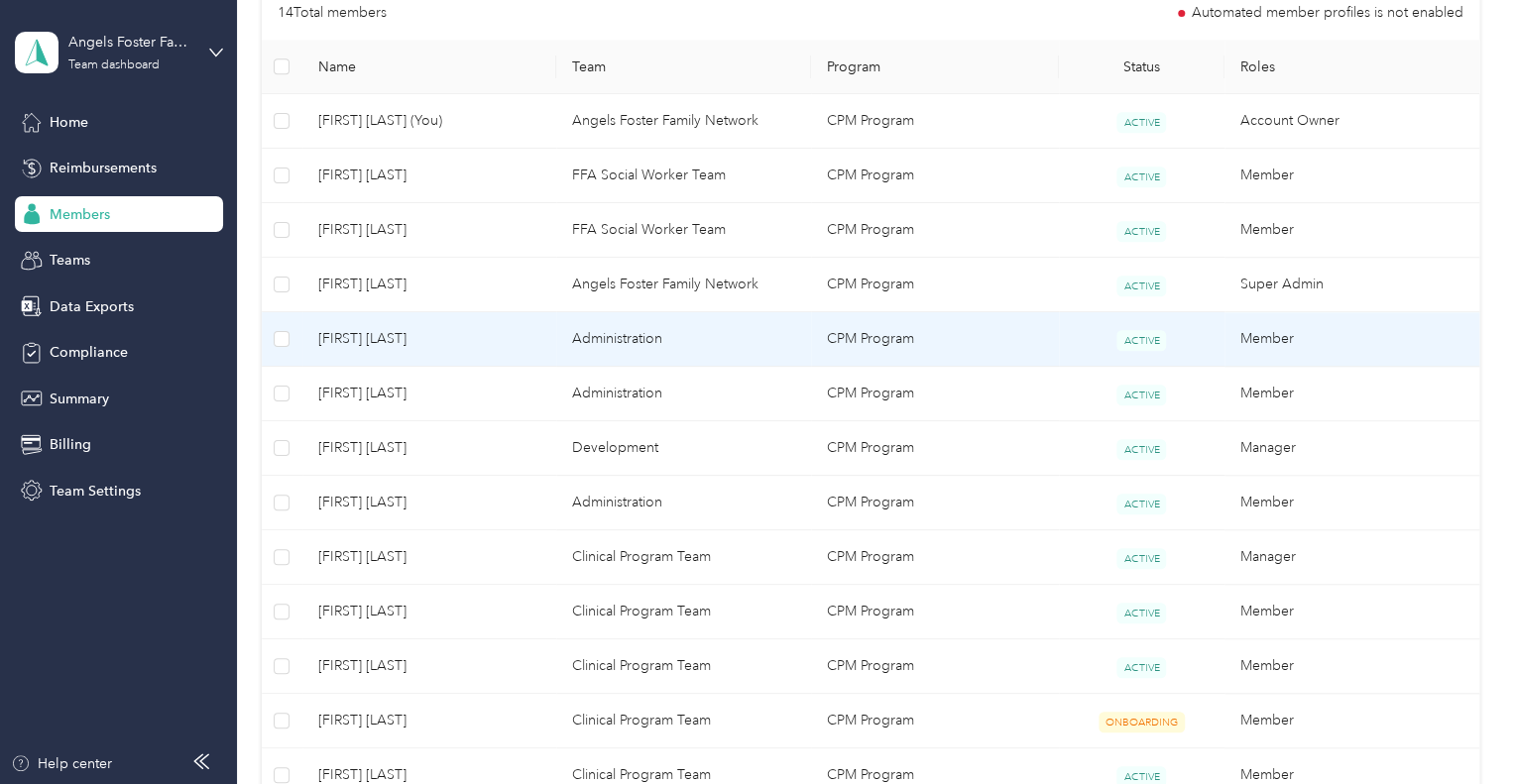 scroll, scrollTop: 496, scrollLeft: 0, axis: vertical 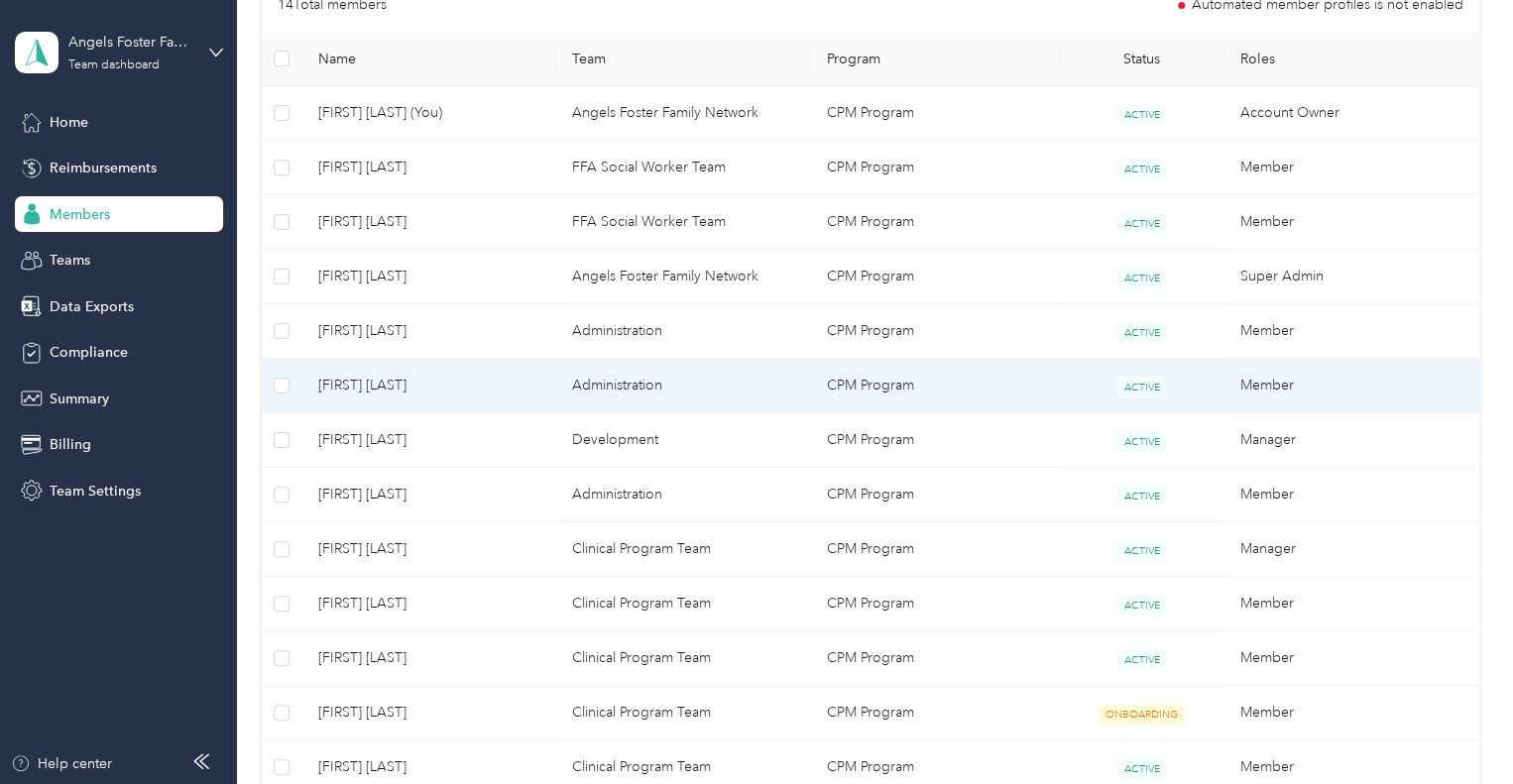 click on "[FIRST] [LAST]" at bounding box center (429, 386) 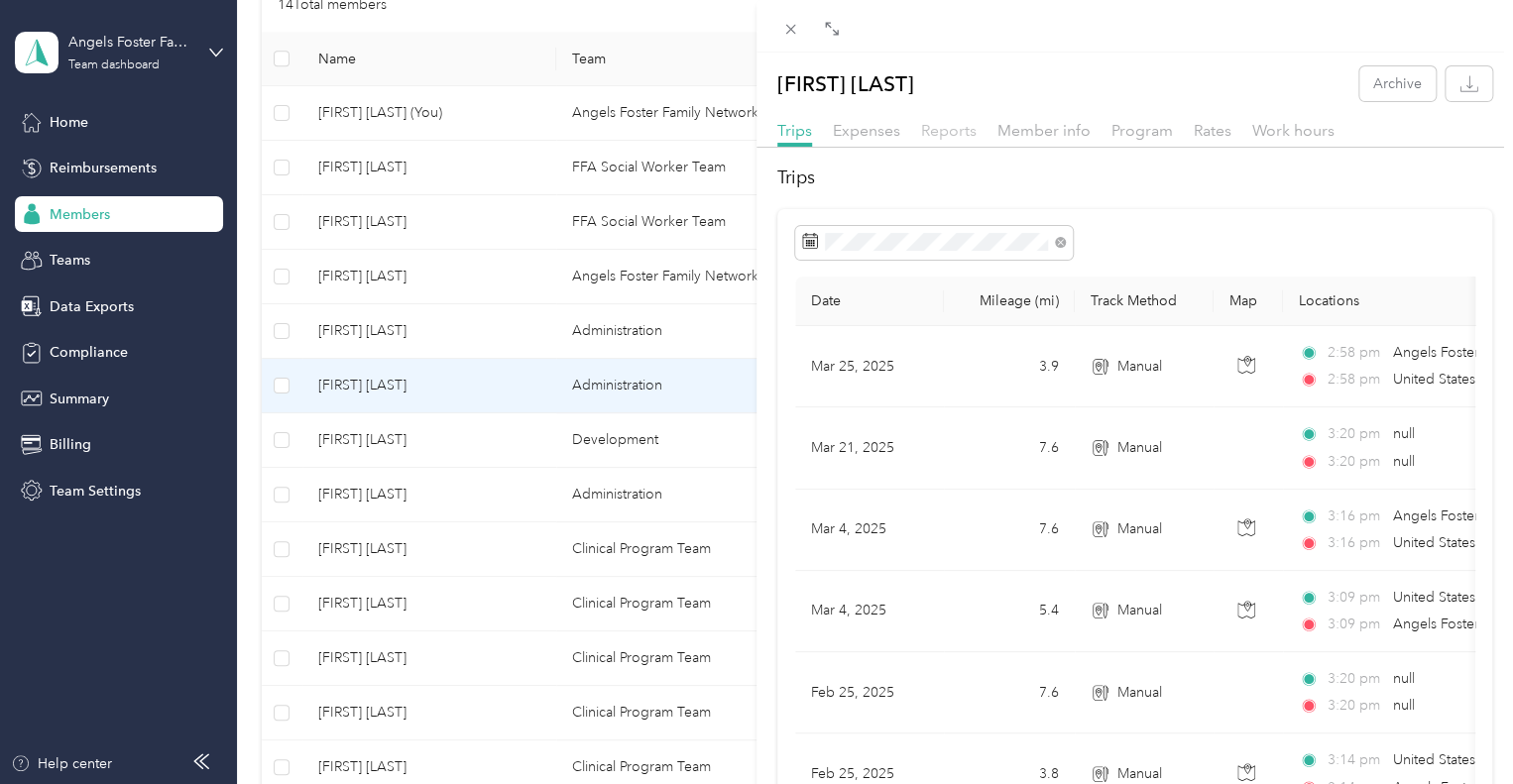 click on "Reports" at bounding box center (949, 130) 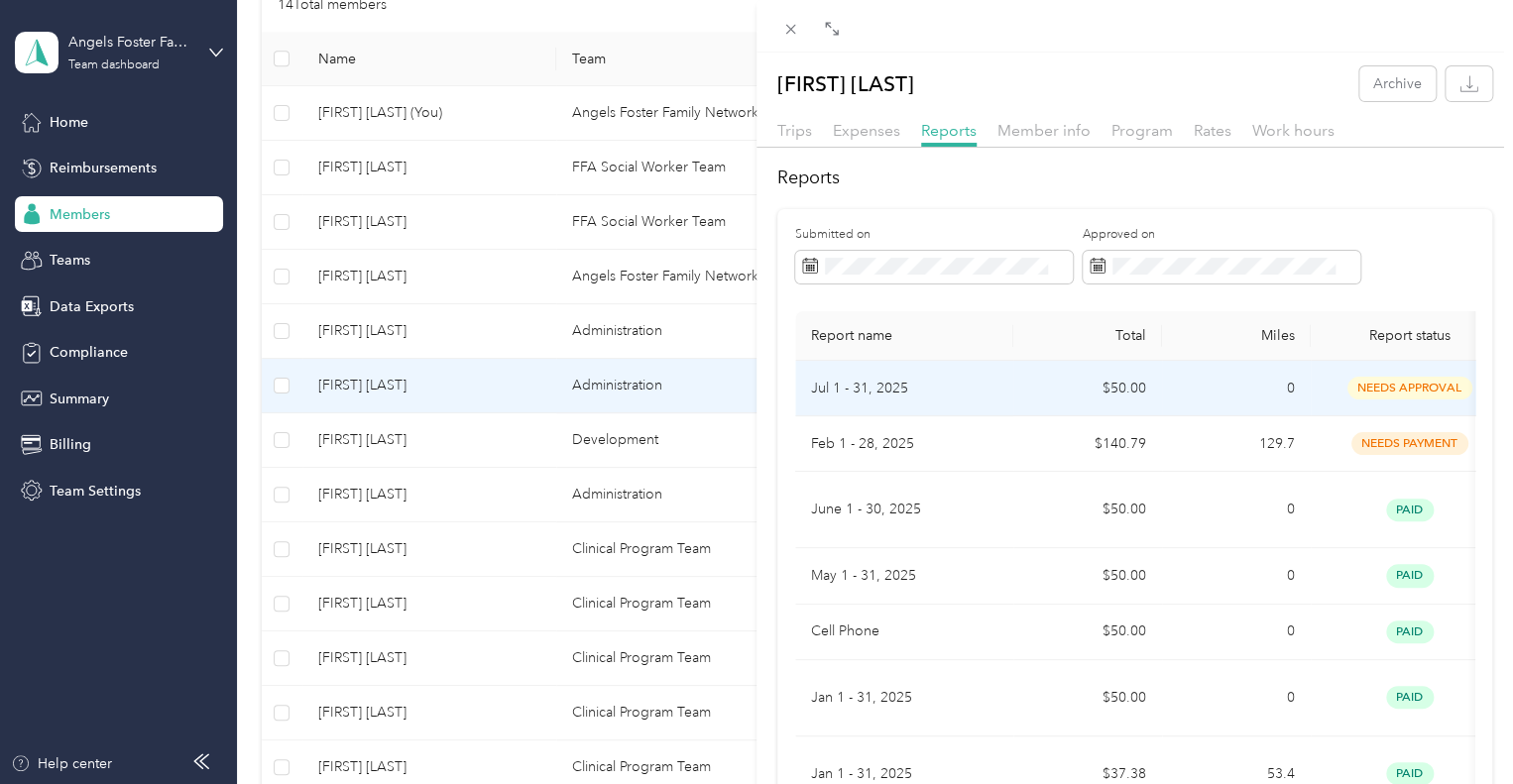 click on "$50.00" at bounding box center [1088, 389] 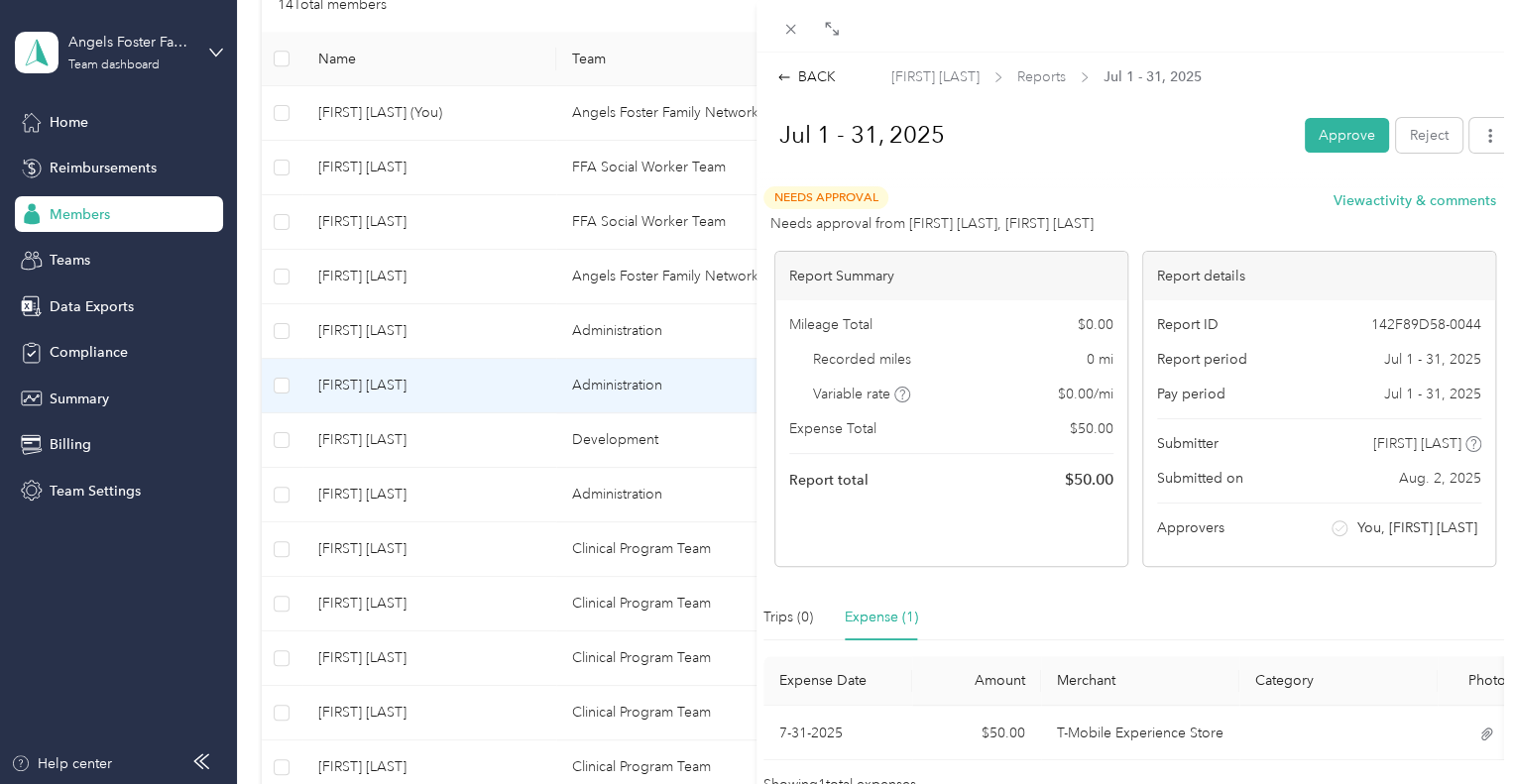 click on "Approve" at bounding box center (1346, 135) 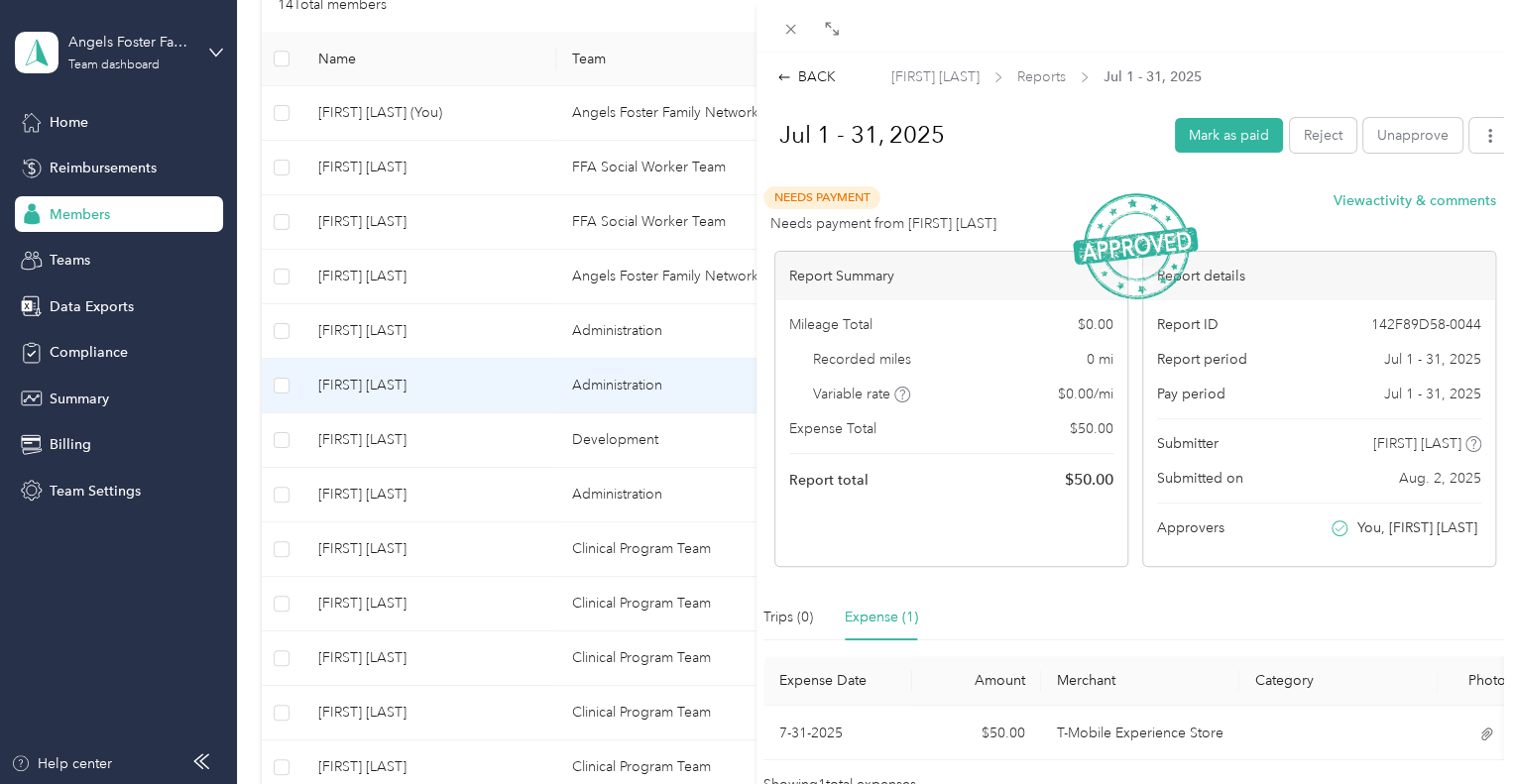click on "BACK [FIRST] [LAST] Reports [MONTH] [DAY] - [DAY], [YEAR] [MONTH] [DAY] - [DAY], [YEAR] Mark as paid Reject Unapprove Needs Payment Needs payment from [FIRST] [LAST] View activity & comments Report Summary Mileage Total $ [NUMBER].[NUMBER] Recorded miles [NUMBER] mi Variable rate $ [NUMBER] / mi Expense Total $ [NUMBER] Report total $ [NUMBER] Report details Report ID [ID] Report period [MONTH] [DAY] - [DAY], [YEAR] Pay period [MONTH] [DAY] - [DAY], [YEAR] Submitter [FIRST] [LAST] Submitted on [MONTH].[DAY], [YEAR] Approvers You, [FIRST] [LAST] Trips ([NUMBER]) Expense ([NUMBER]) Expense Date Amount Merchant Category Photo Notes Tags [MONTH]-[DAY]-[YEAR] $ [NUMBER] [MERCHANT] - Showing [NUMBER] total expenses" at bounding box center (756, 392) 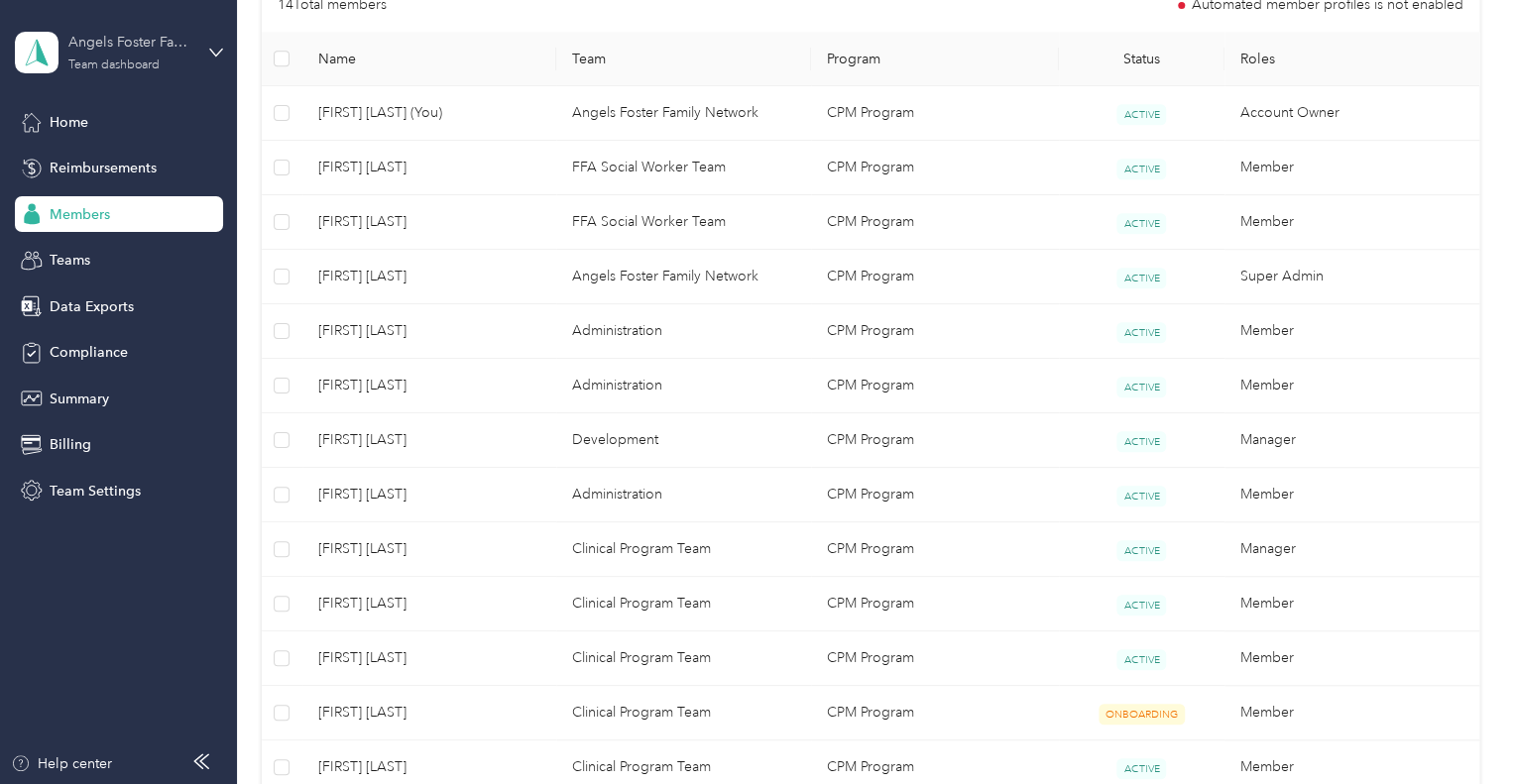 click on "Angels Foster Family Network" at bounding box center [130, 42] 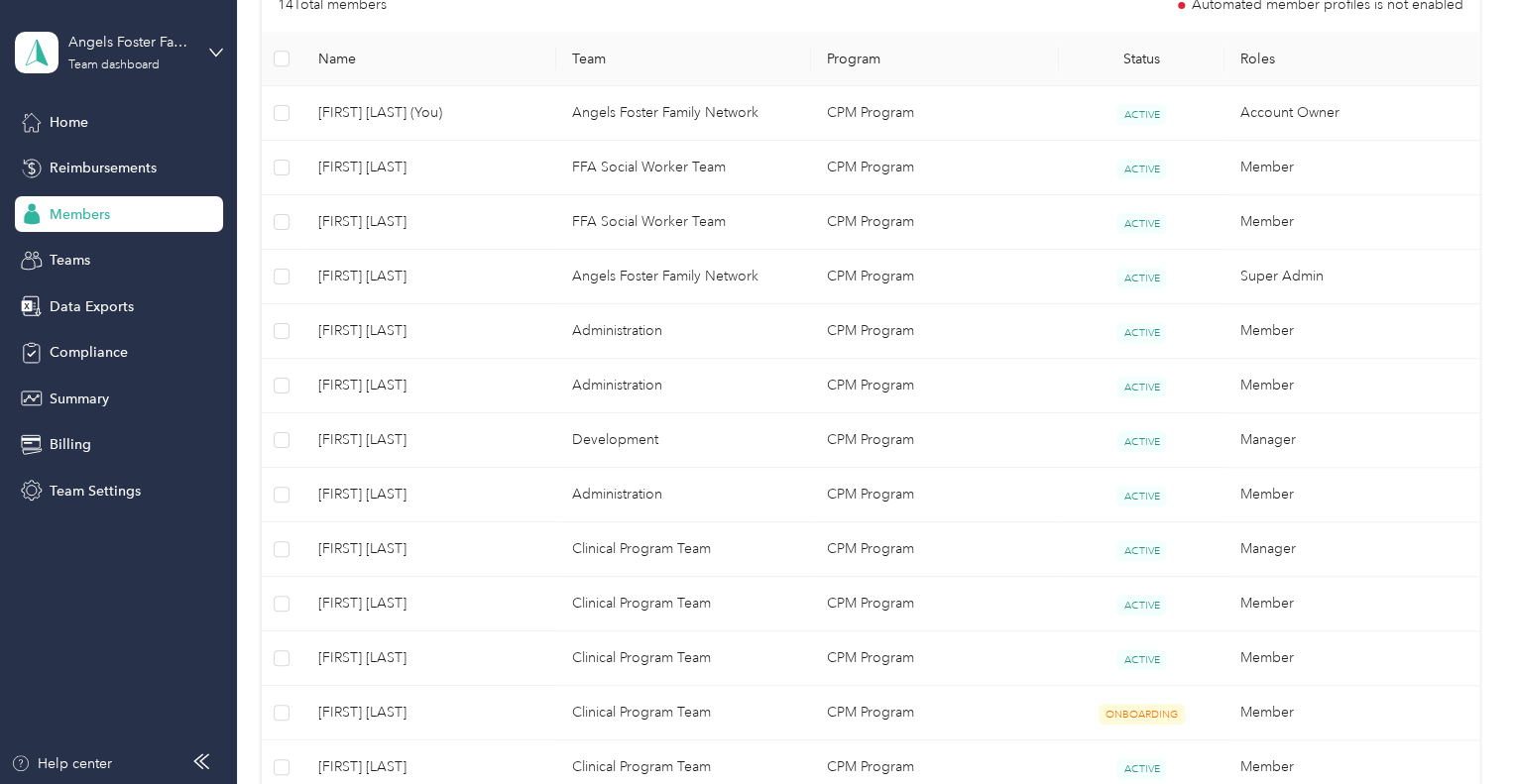 click on "Personal dashboard" at bounding box center (94, 207) 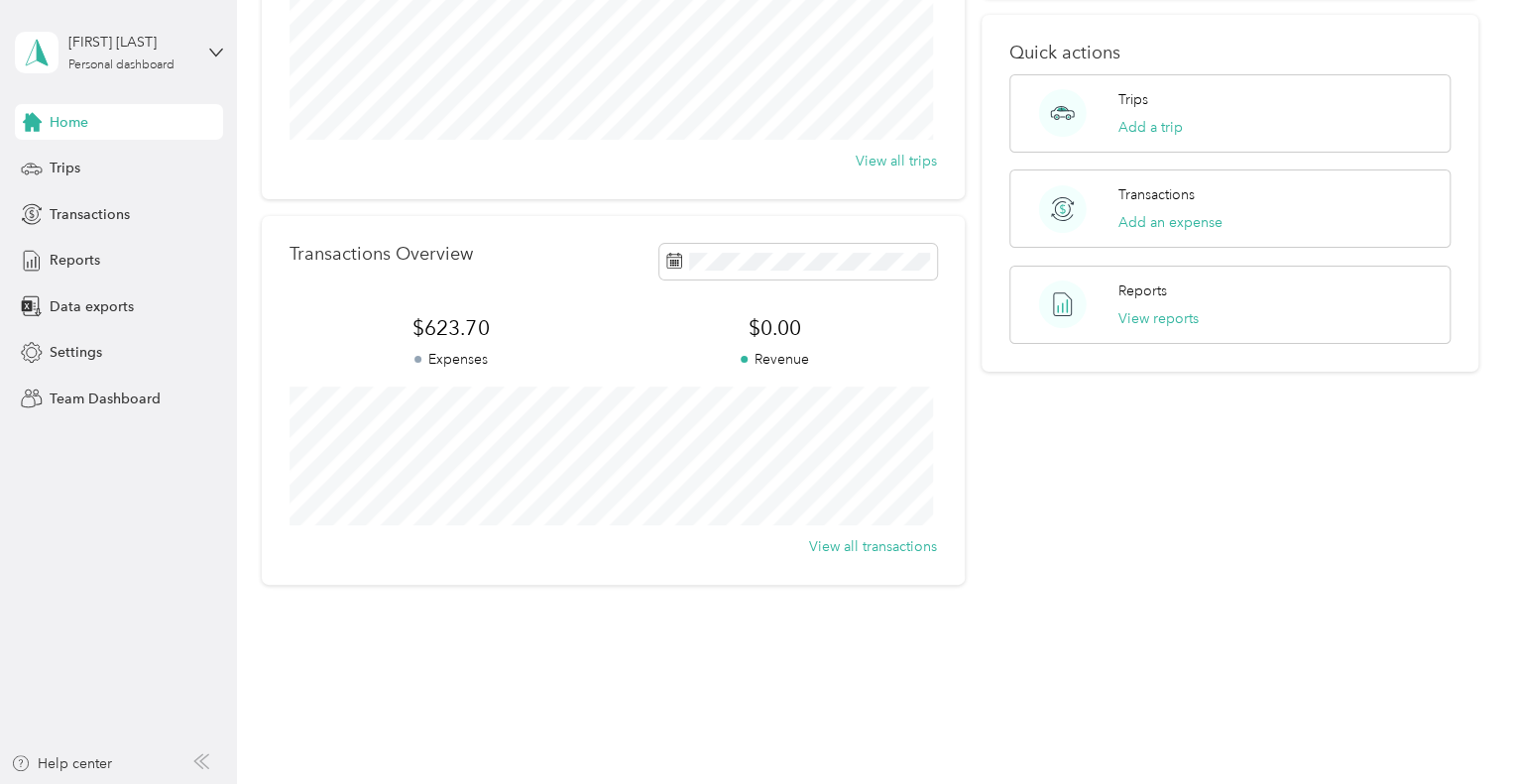 scroll, scrollTop: 0, scrollLeft: 0, axis: both 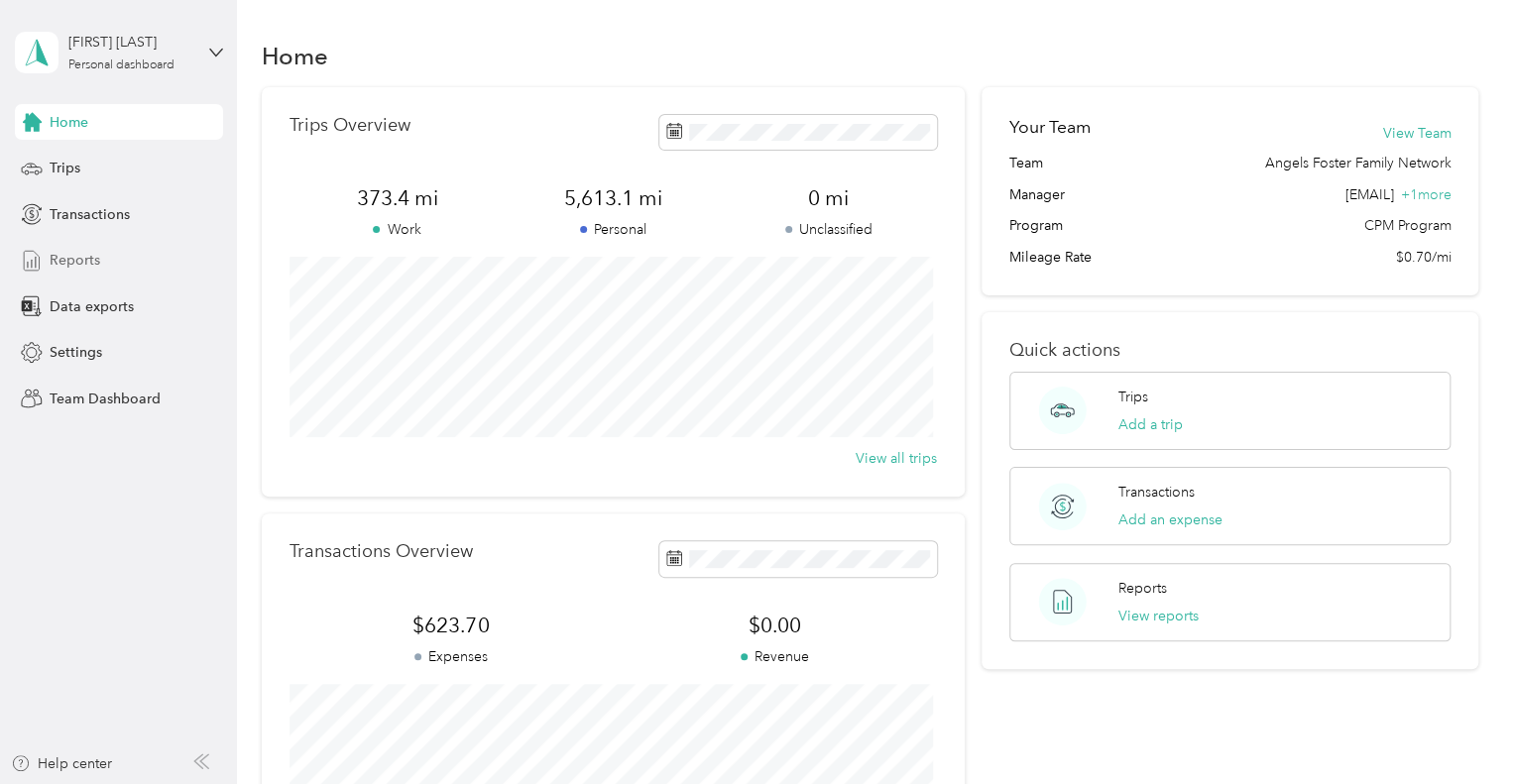 click on "Reports" at bounding box center [74, 260] 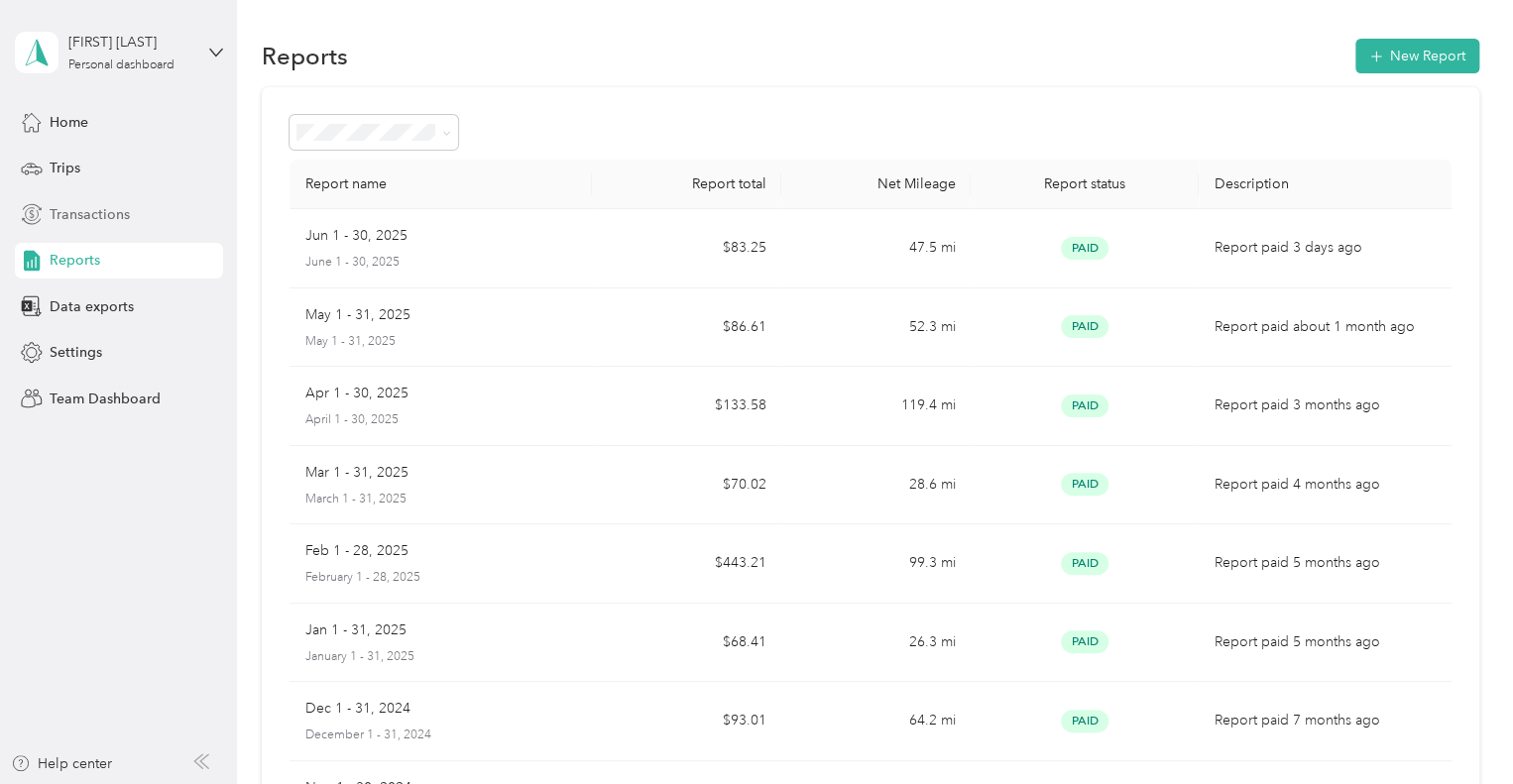 click on "Transactions" at bounding box center [89, 214] 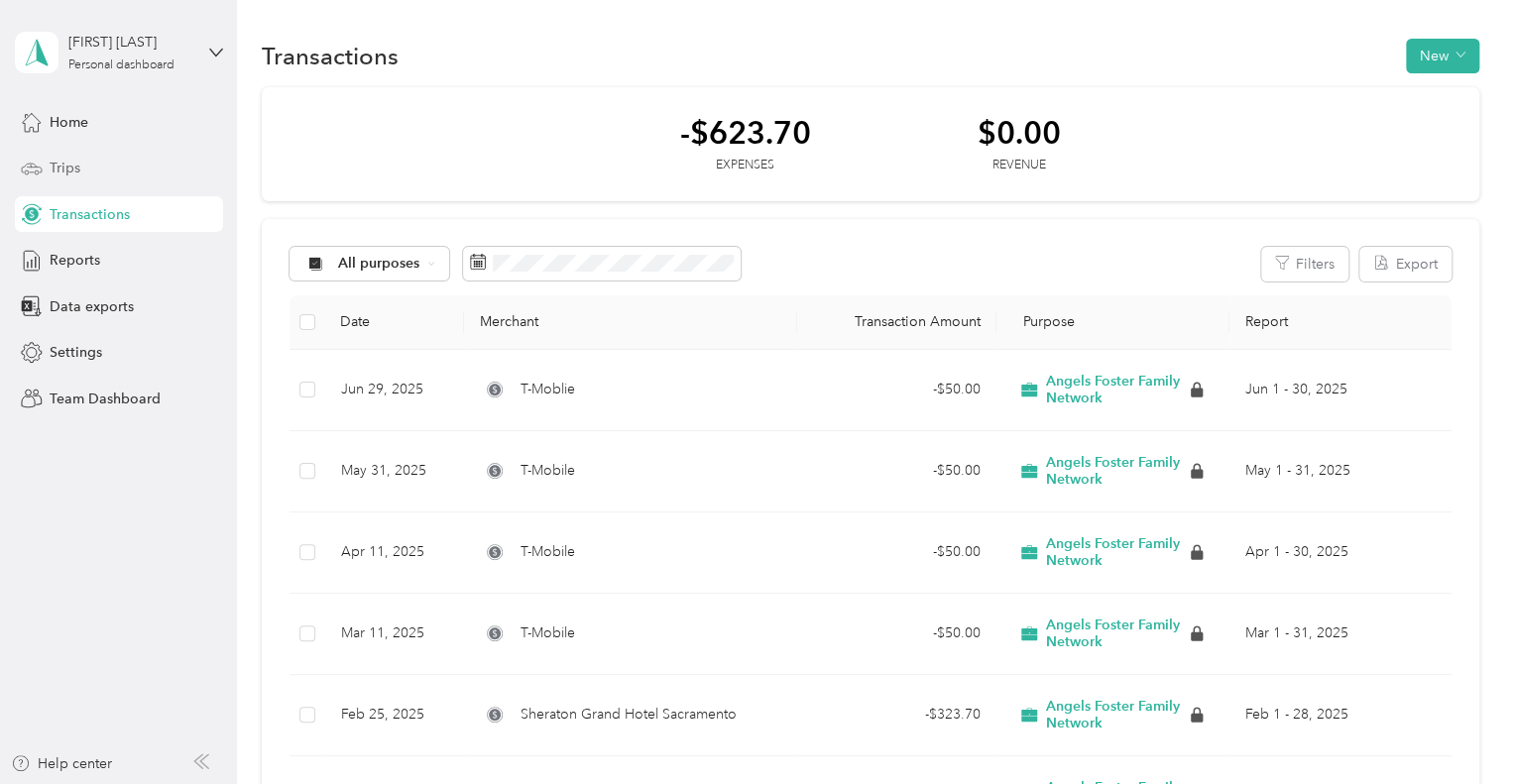 click on "Trips" at bounding box center [64, 168] 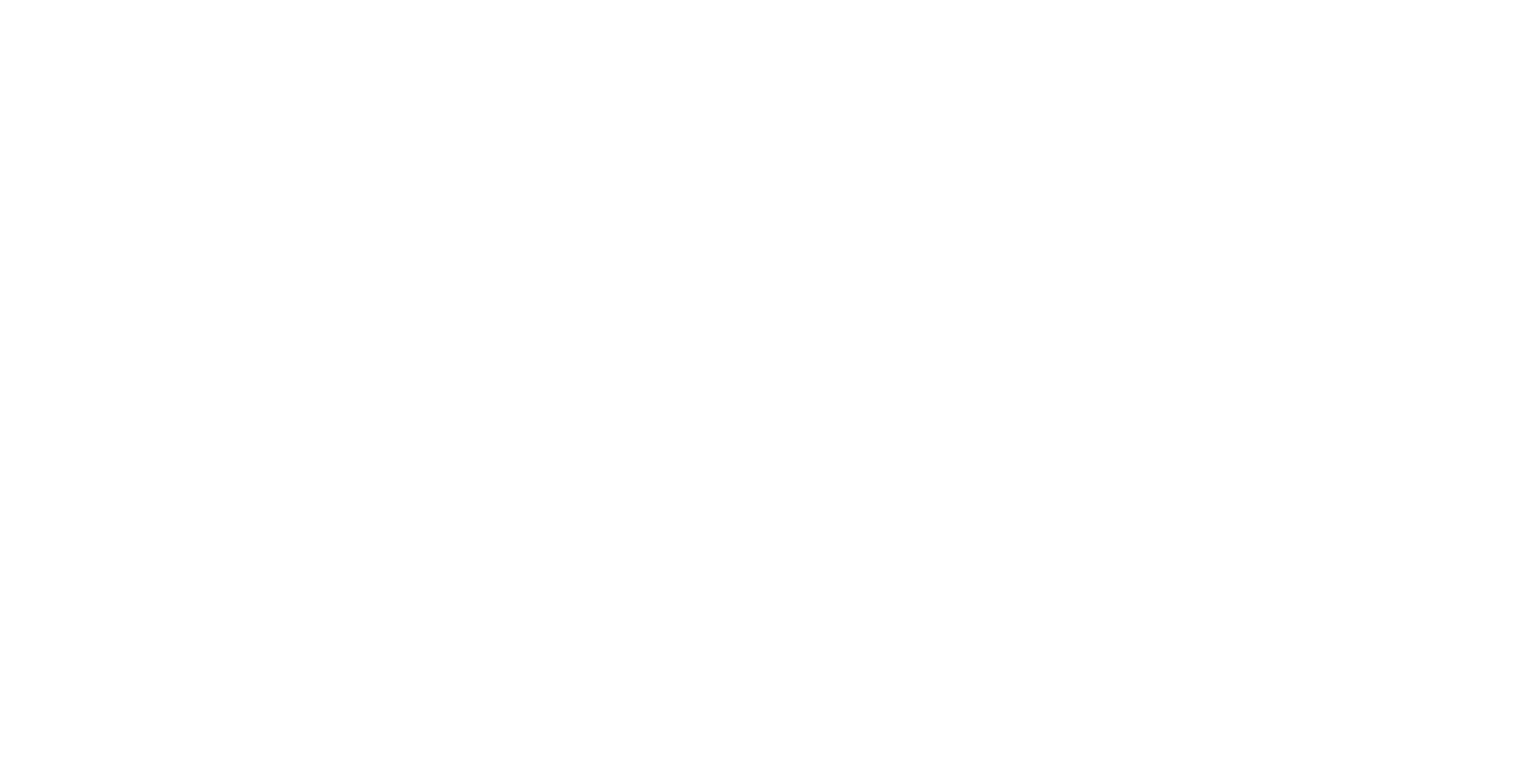 scroll, scrollTop: 0, scrollLeft: 0, axis: both 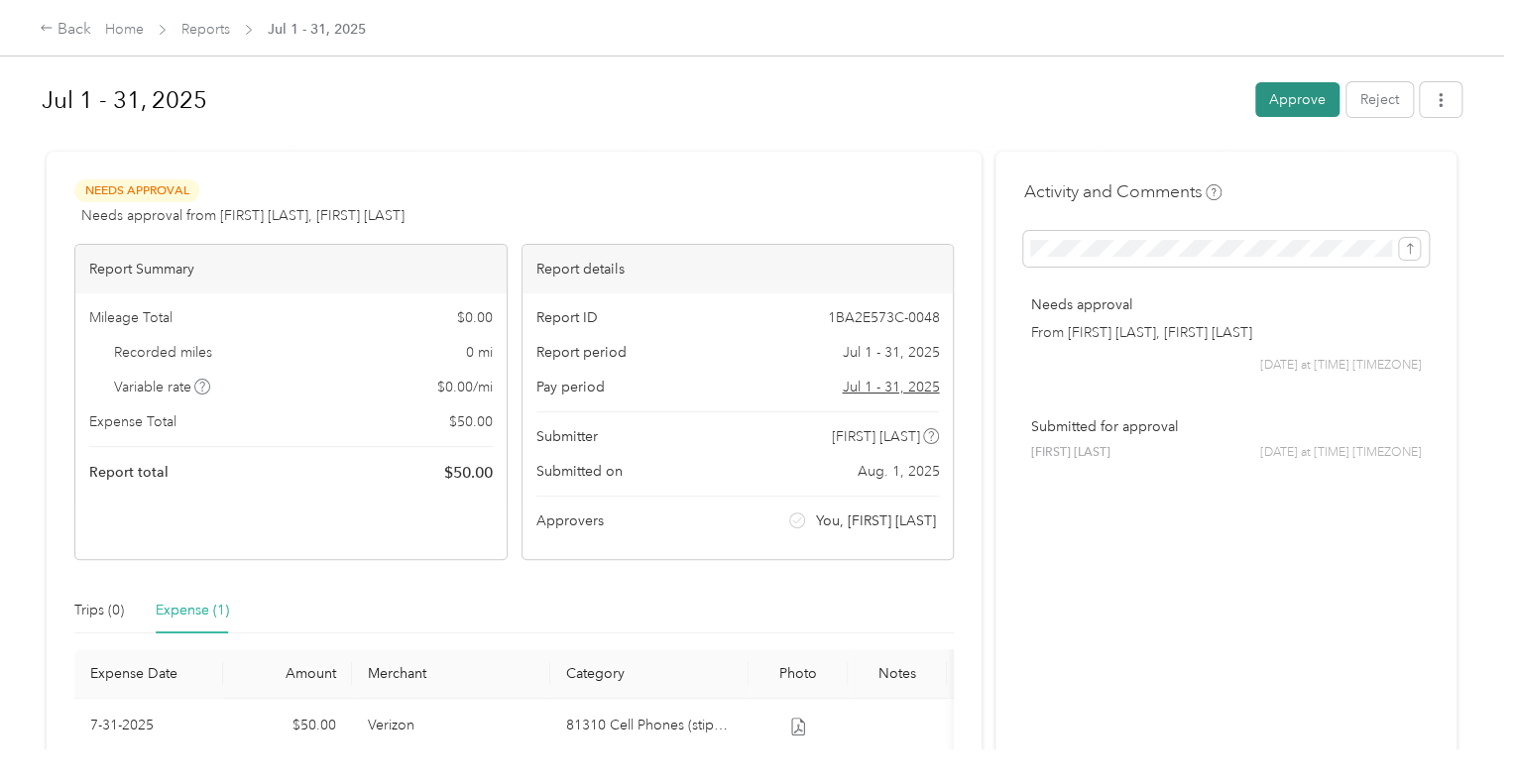 click on "Approve" at bounding box center [1297, 99] 